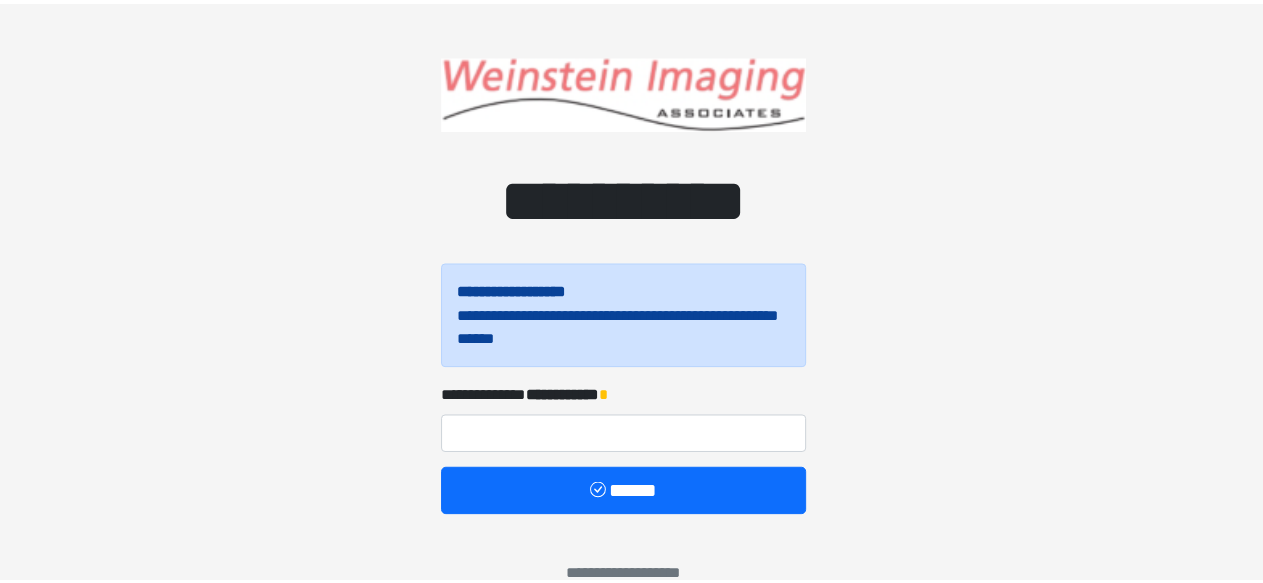 scroll, scrollTop: 0, scrollLeft: 0, axis: both 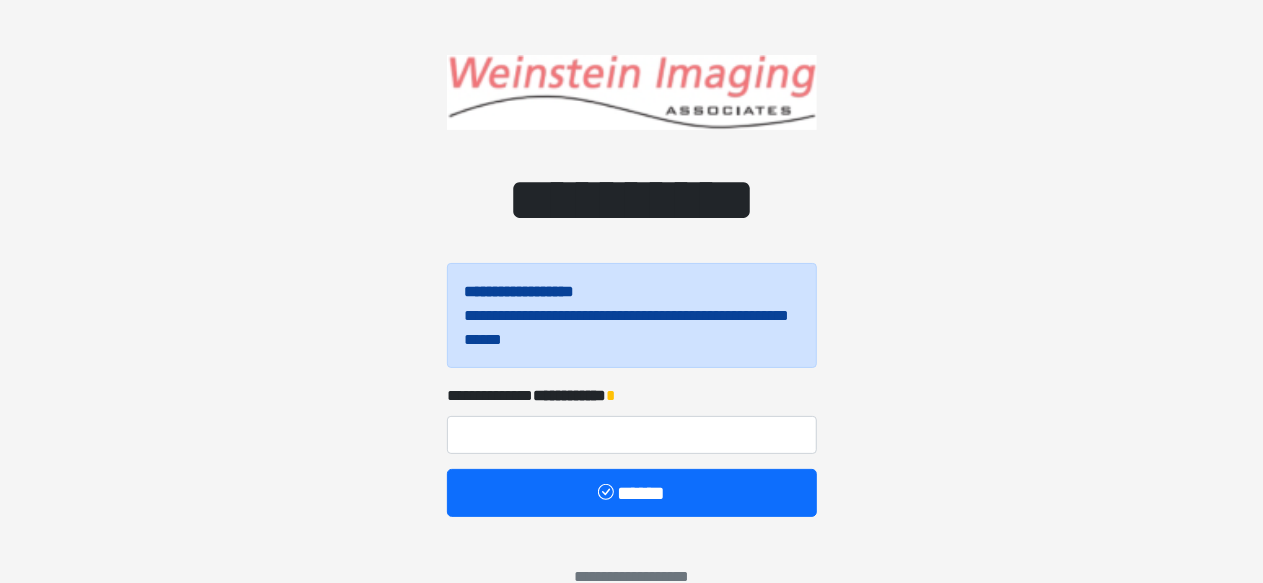 click on "**********" at bounding box center (570, 395) 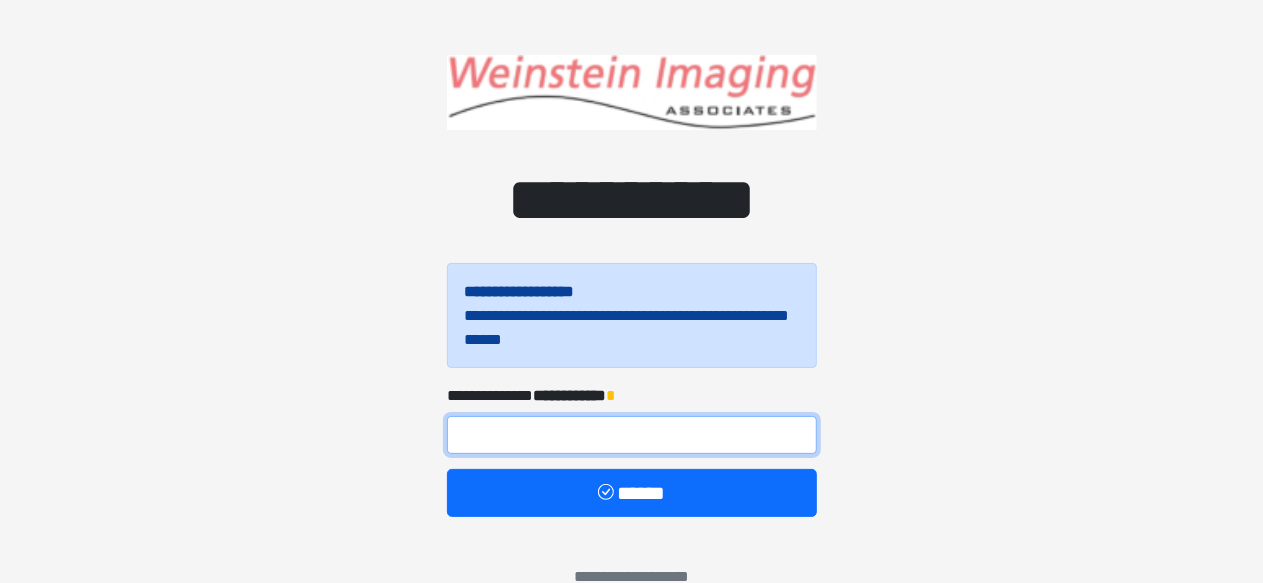 click at bounding box center (632, 435) 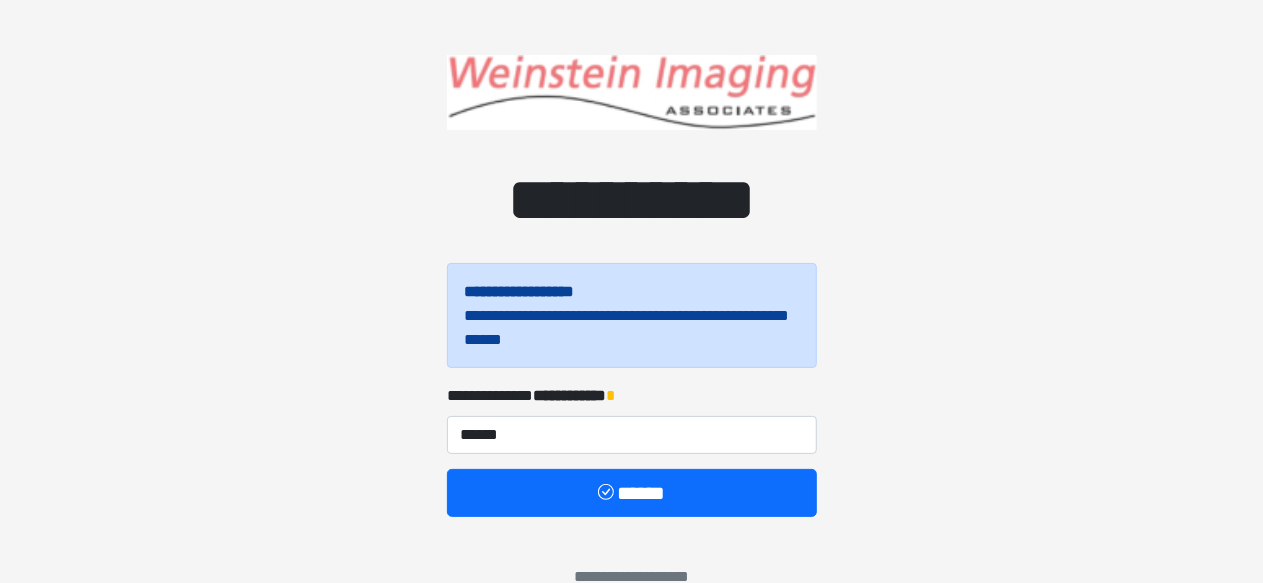 click on "**********" at bounding box center (631, 291) 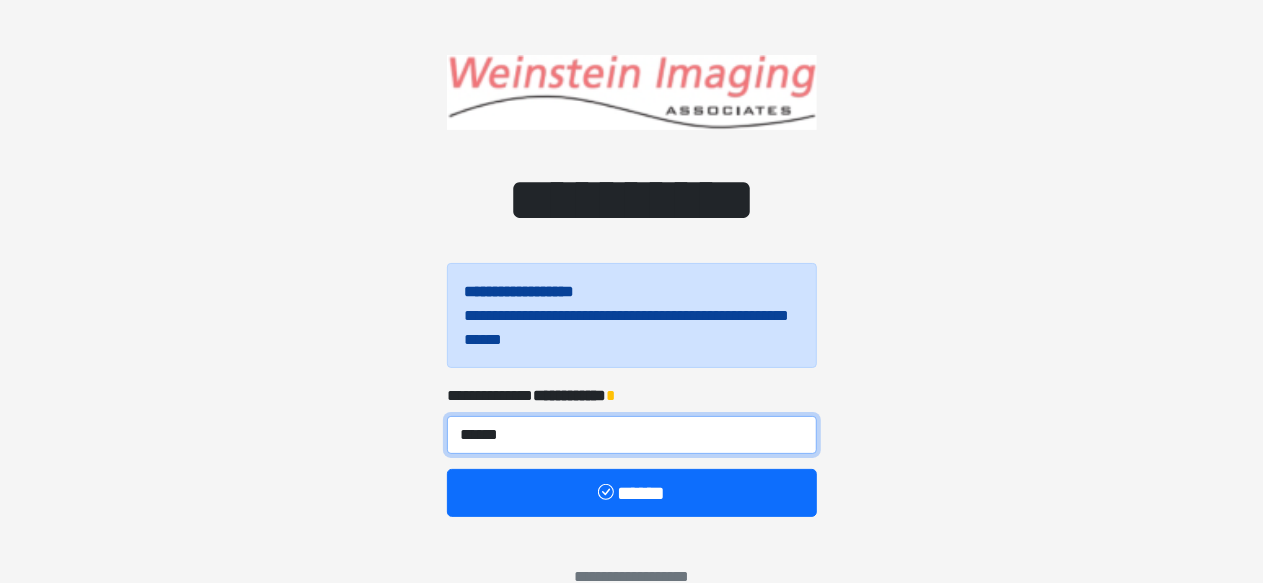 click on "******" at bounding box center (632, 435) 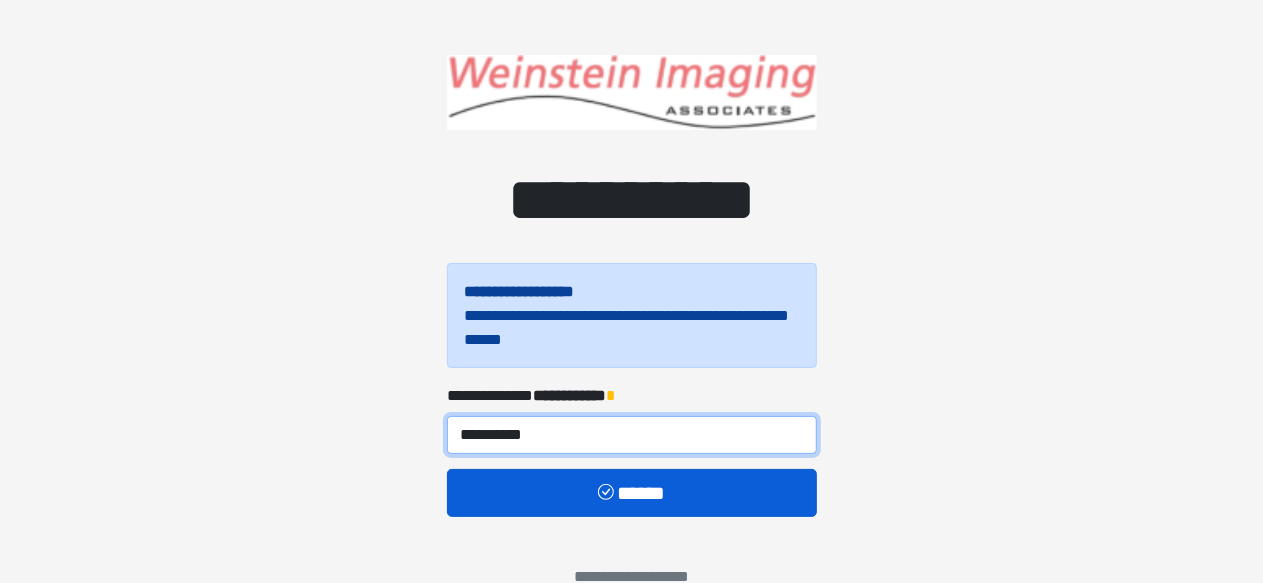 type on "**********" 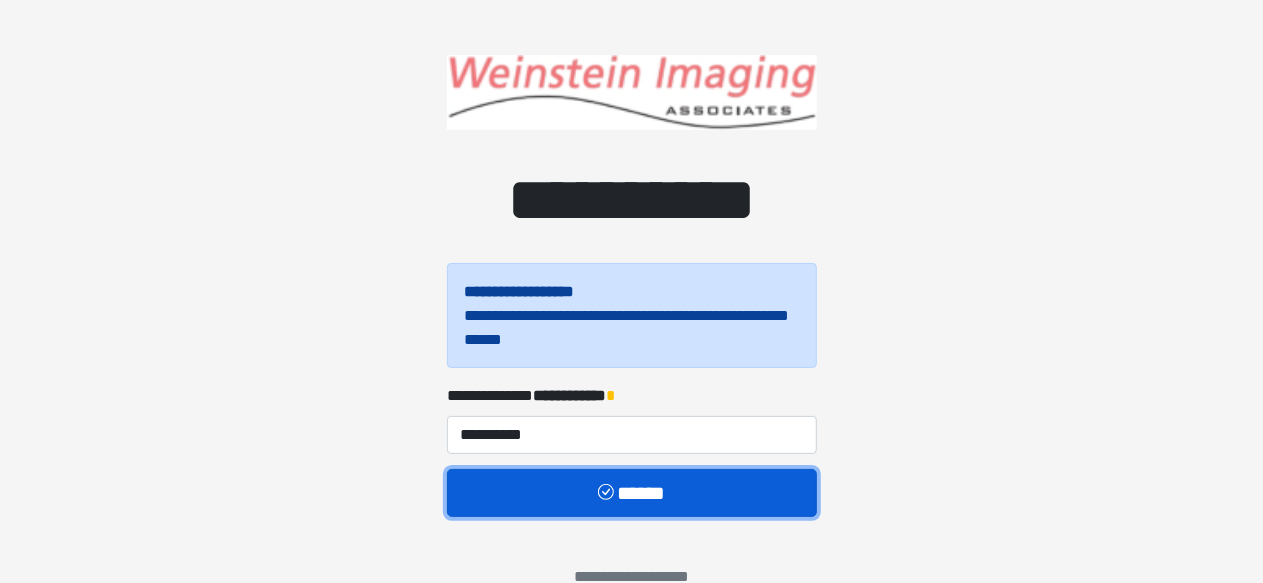 click on "******" at bounding box center (632, 492) 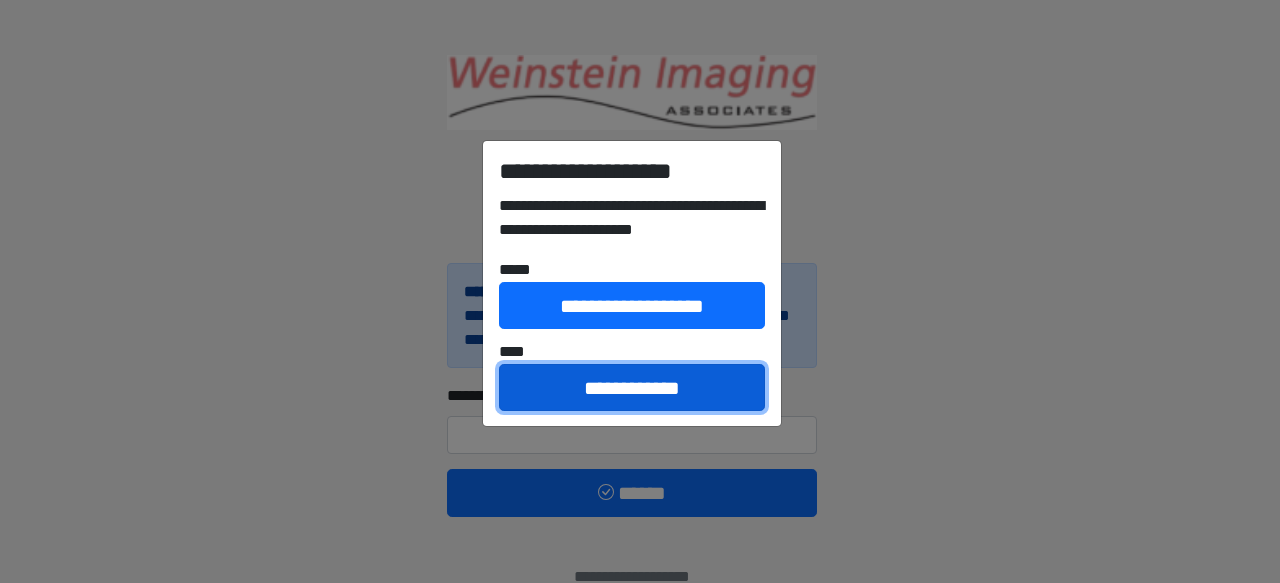 click on "**********" at bounding box center (632, 387) 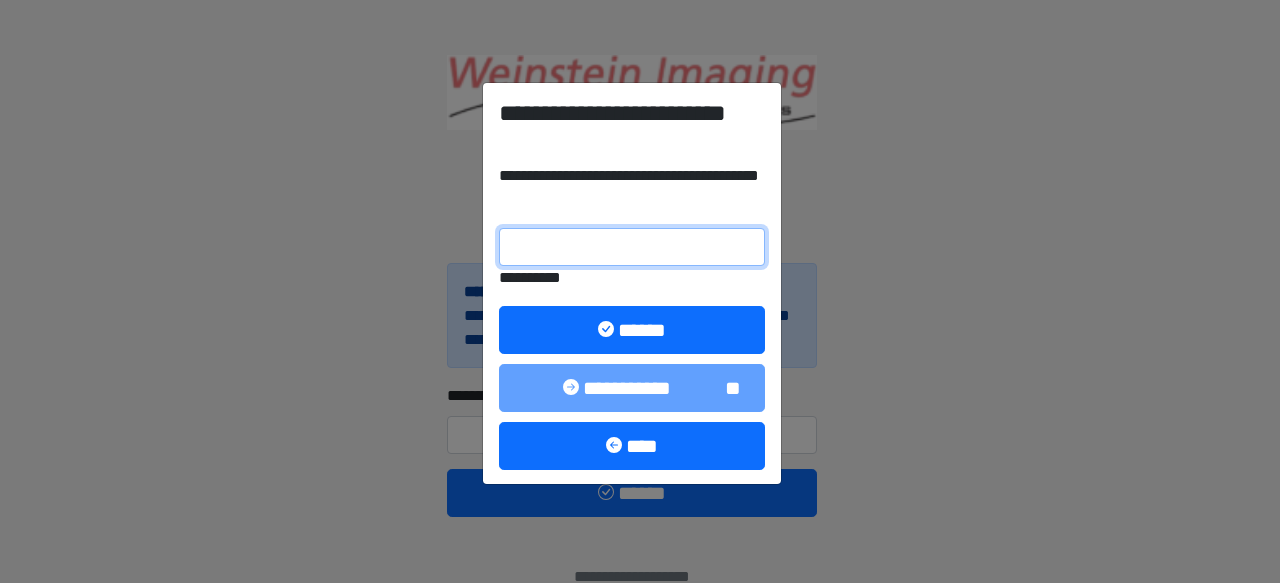 click on "**********" at bounding box center (632, 247) 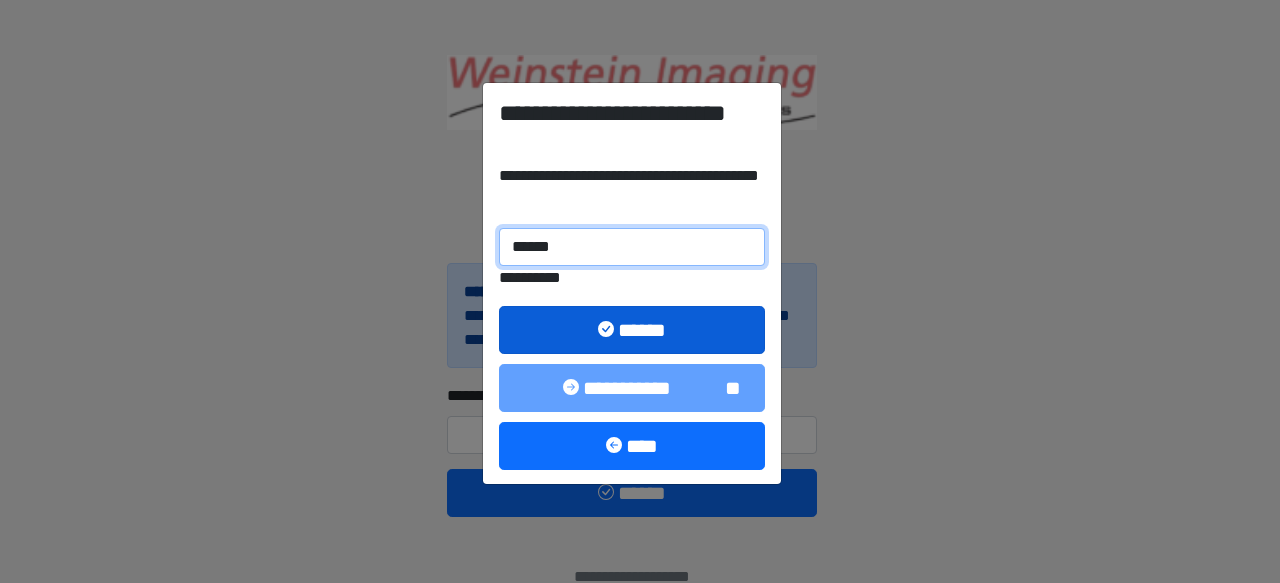 type on "******" 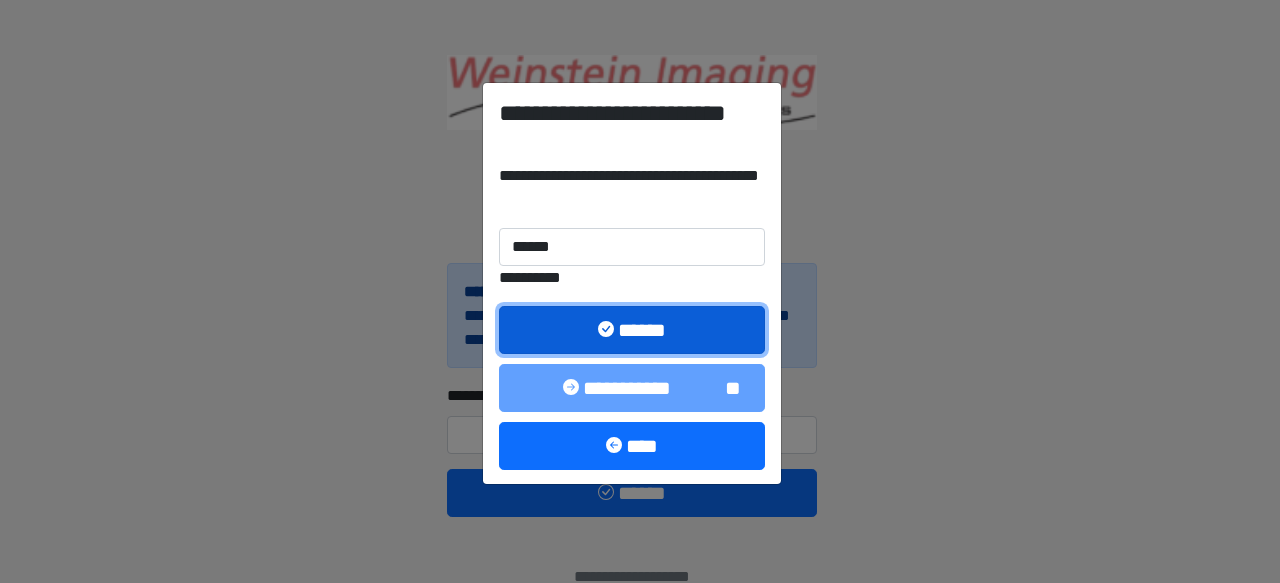 click on "******" at bounding box center (632, 329) 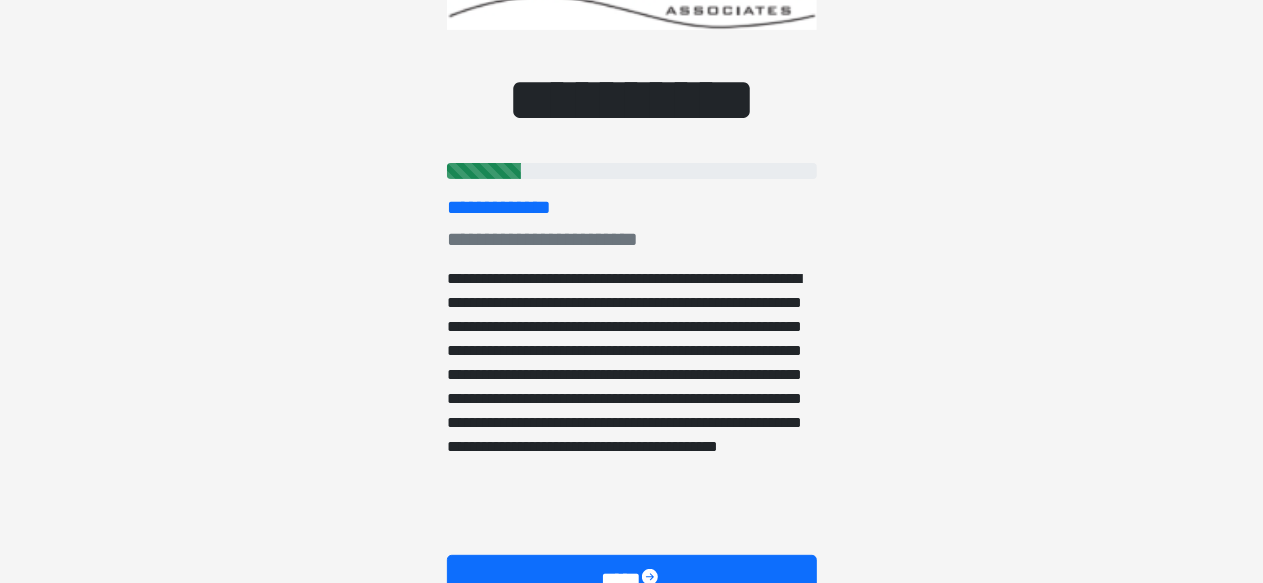 scroll, scrollTop: 222, scrollLeft: 0, axis: vertical 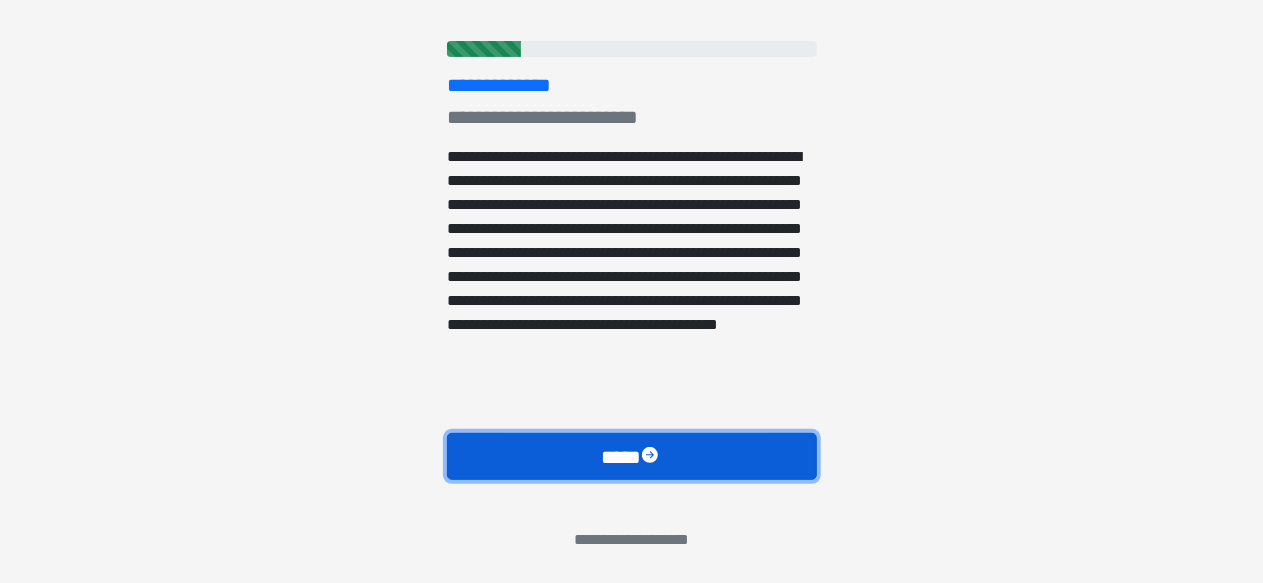 click on "****" at bounding box center (632, 456) 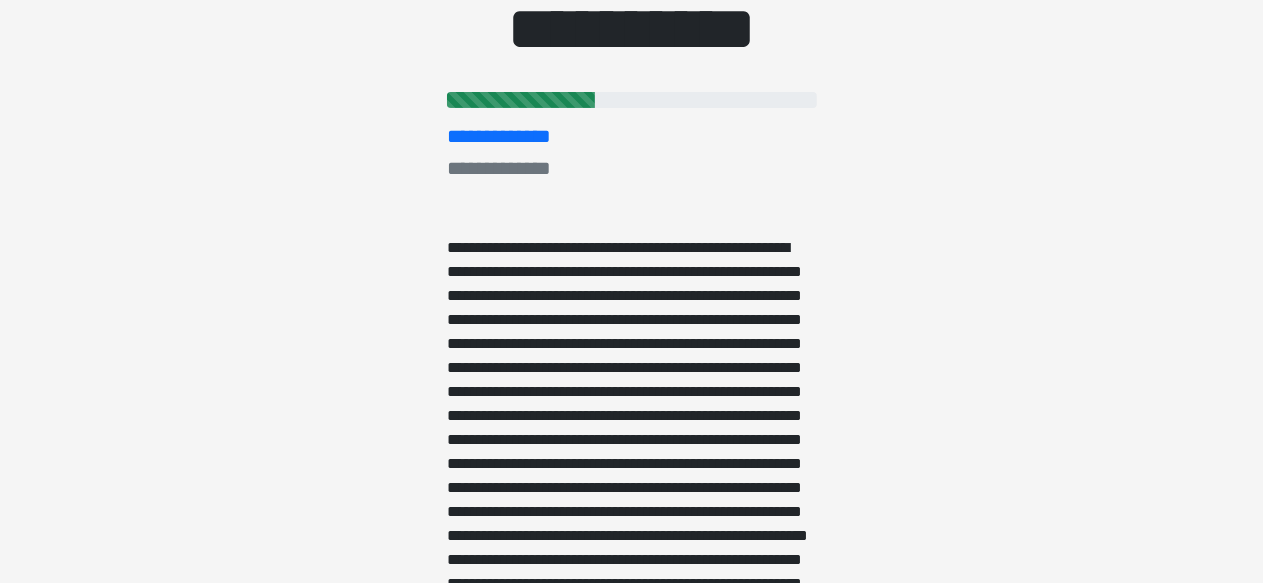 scroll, scrollTop: 0, scrollLeft: 0, axis: both 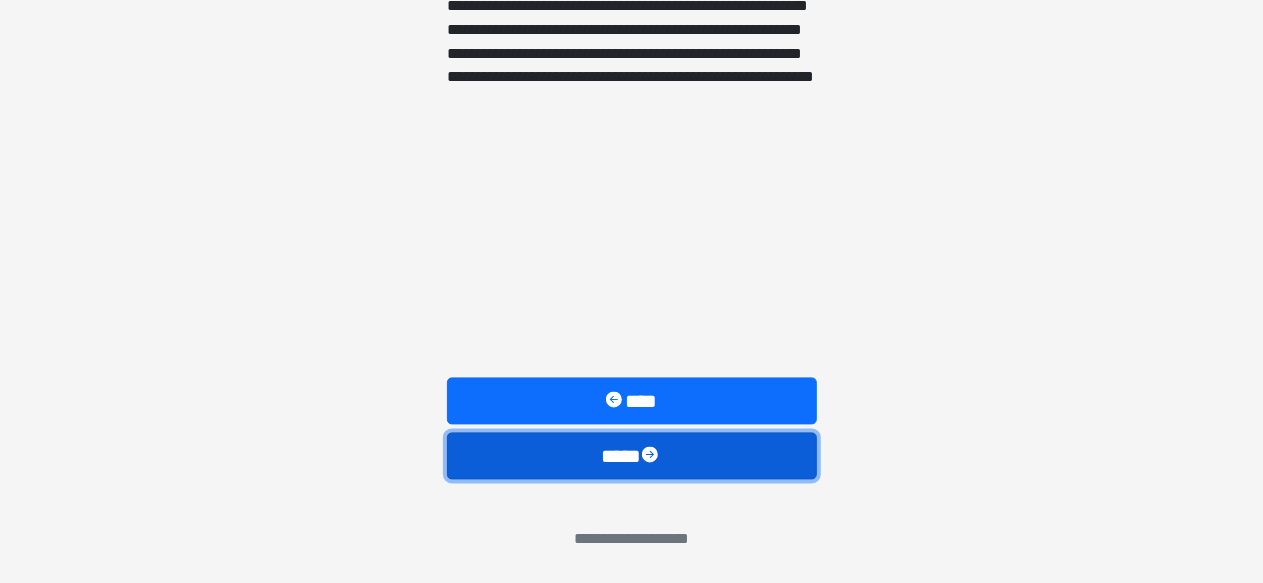 click on "****" at bounding box center [632, 456] 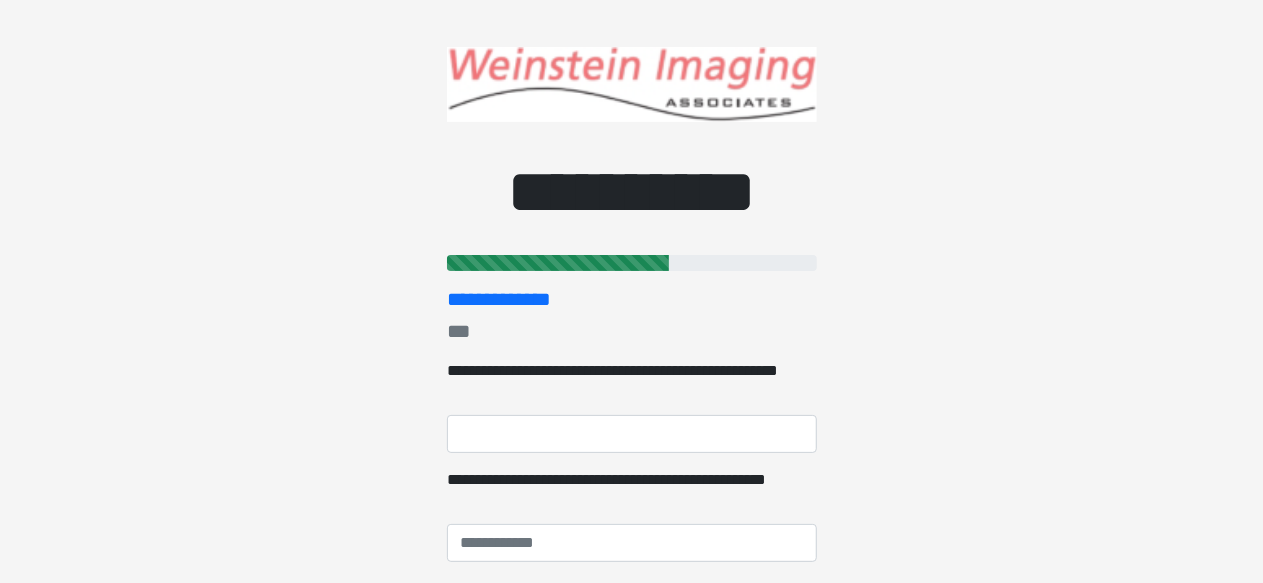 scroll, scrollTop: 0, scrollLeft: 0, axis: both 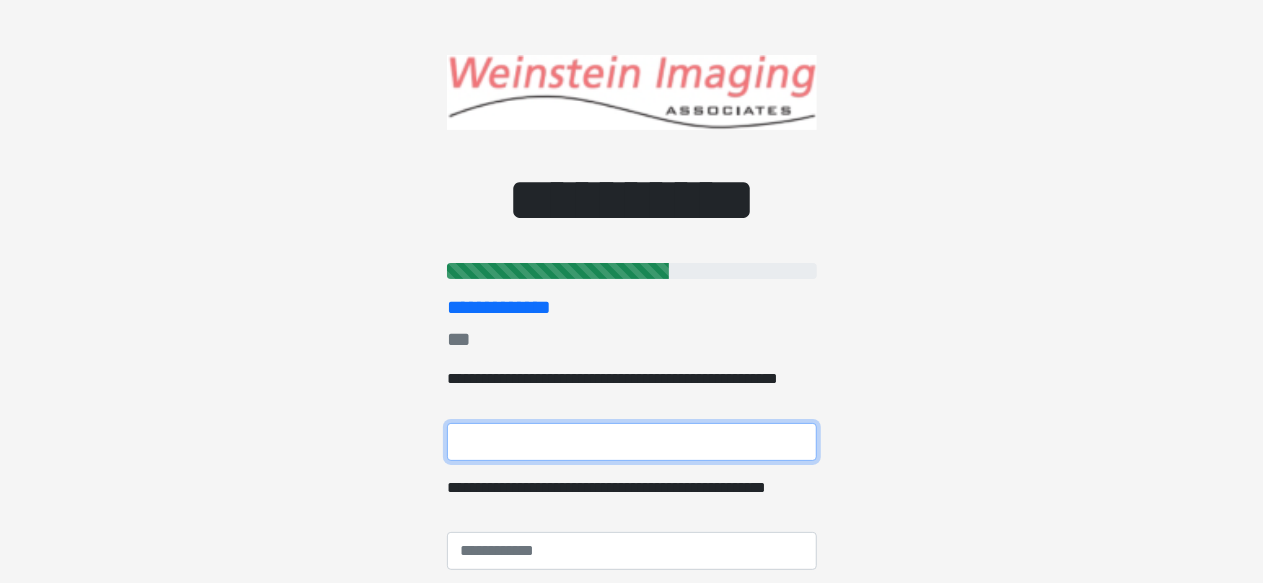 click on "**********" at bounding box center [632, 442] 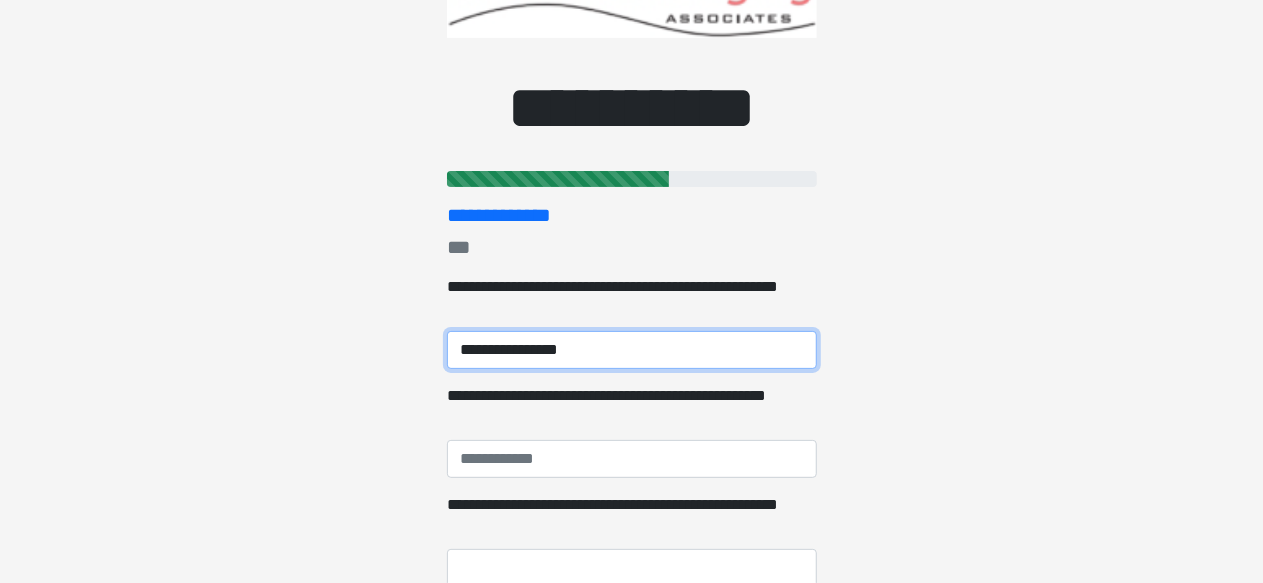 scroll, scrollTop: 222, scrollLeft: 0, axis: vertical 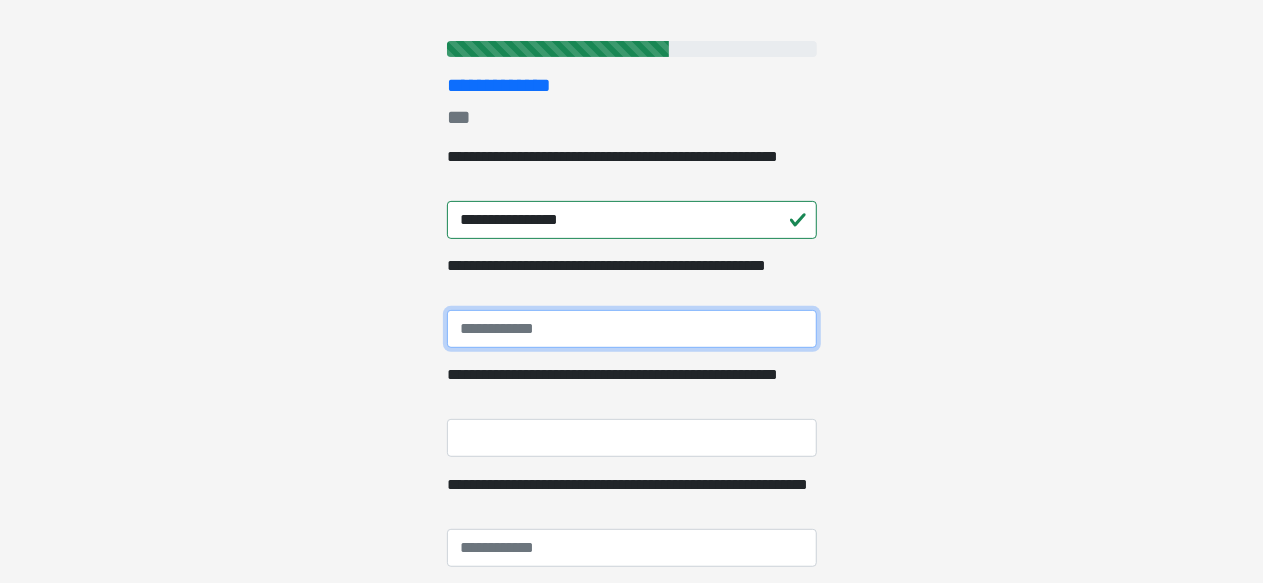click on "**********" at bounding box center [632, 329] 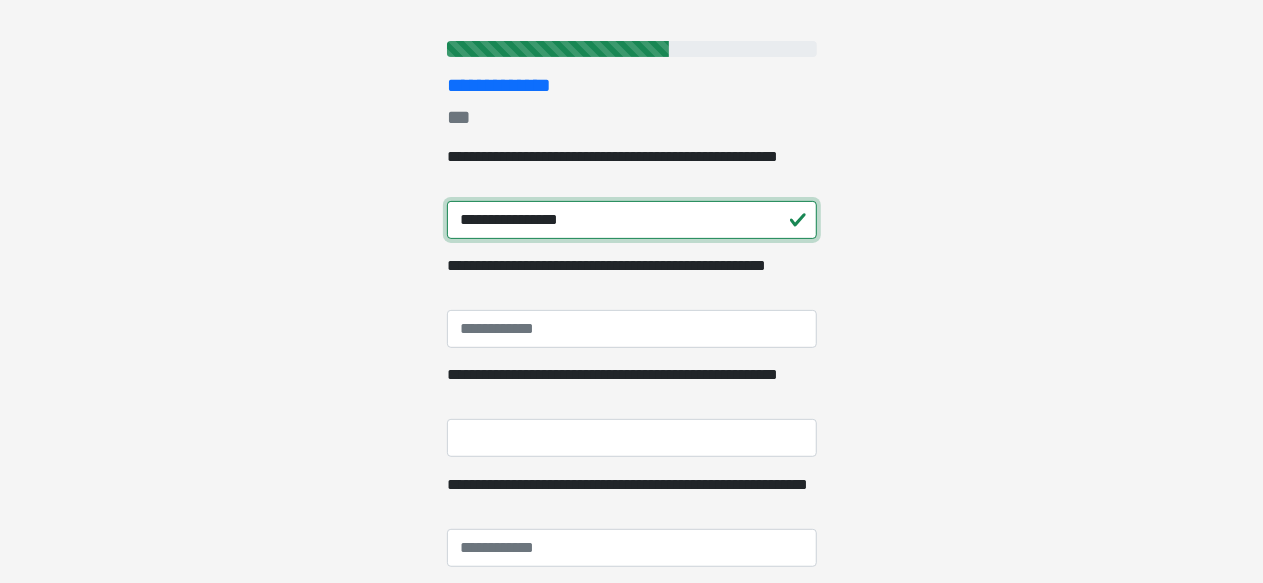 click on "**********" at bounding box center [632, 220] 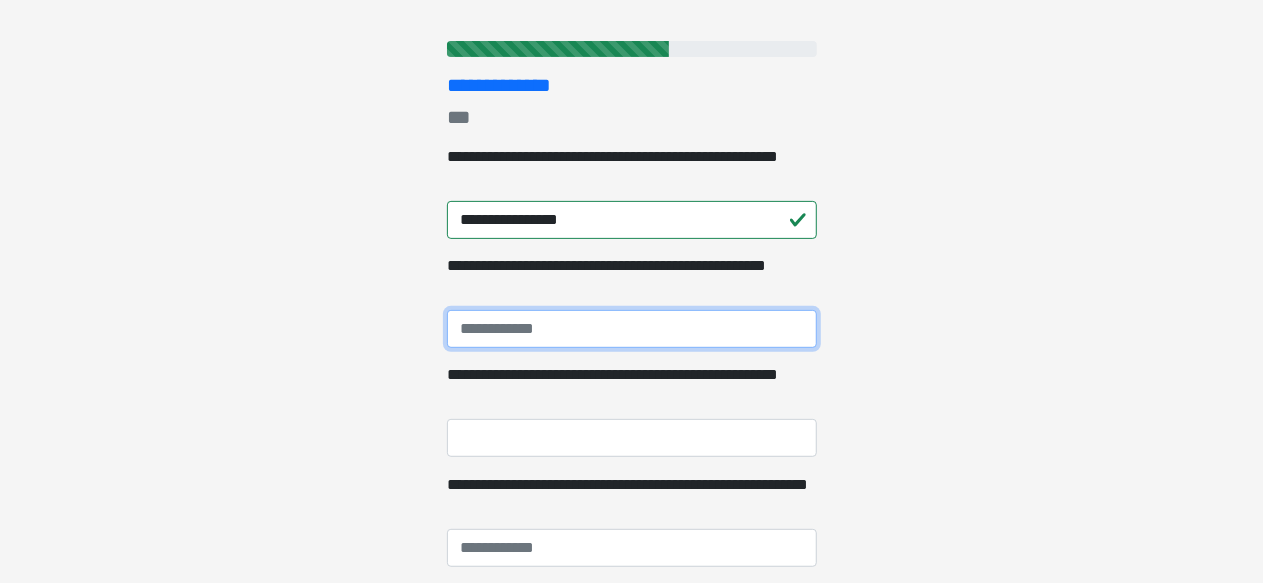 click on "**********" at bounding box center [632, 329] 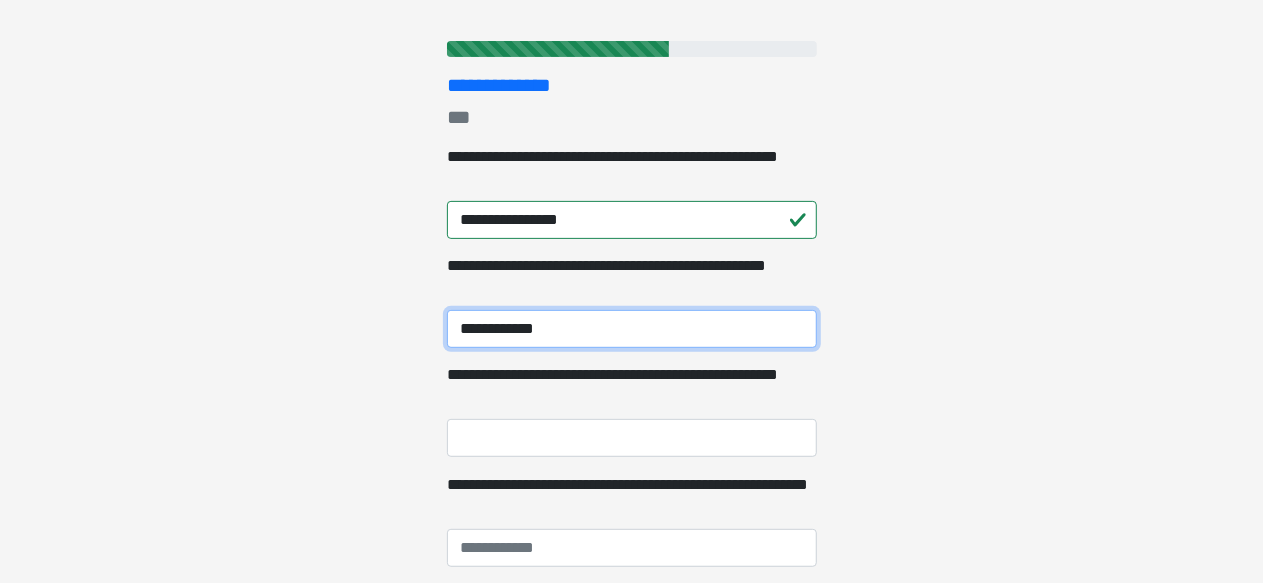 type on "**********" 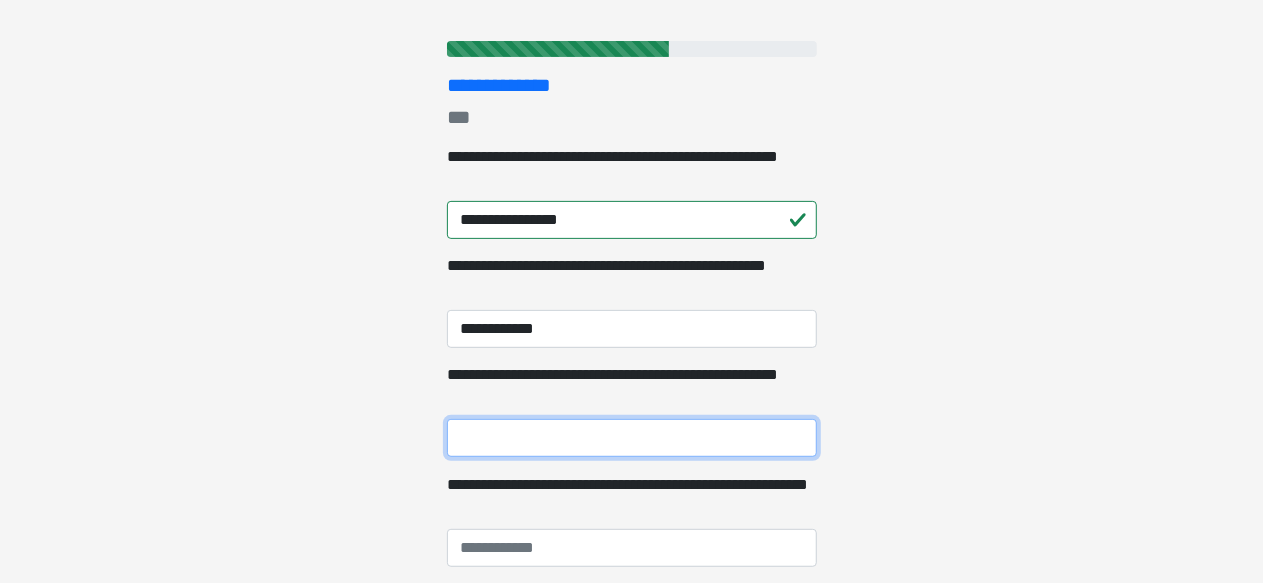 click on "**********" at bounding box center (632, 438) 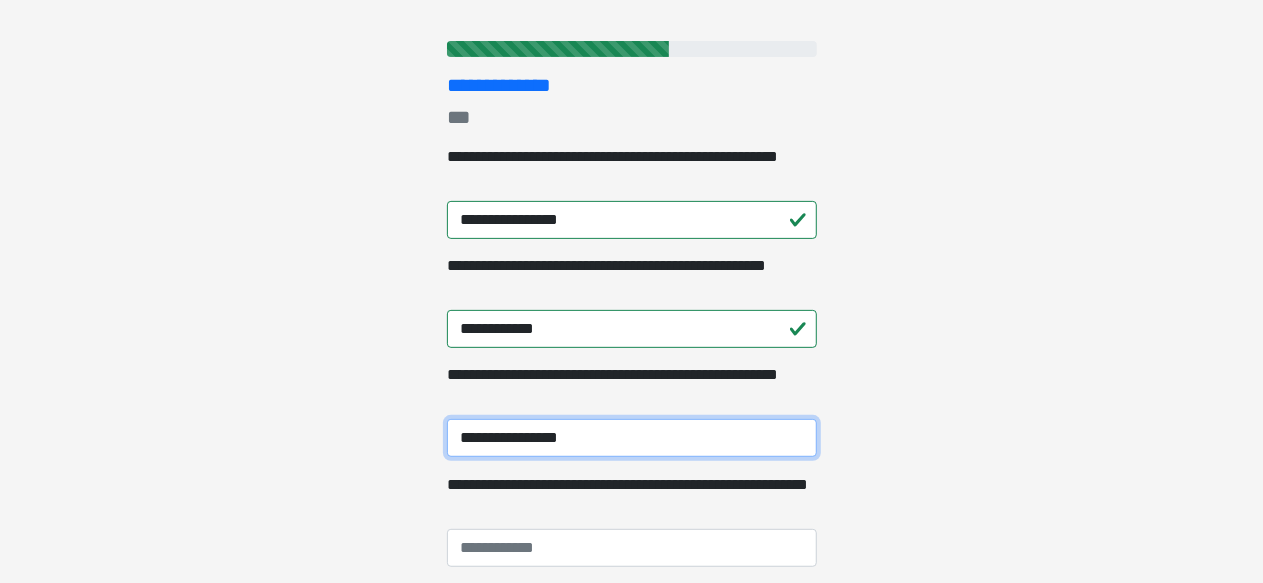 type on "**********" 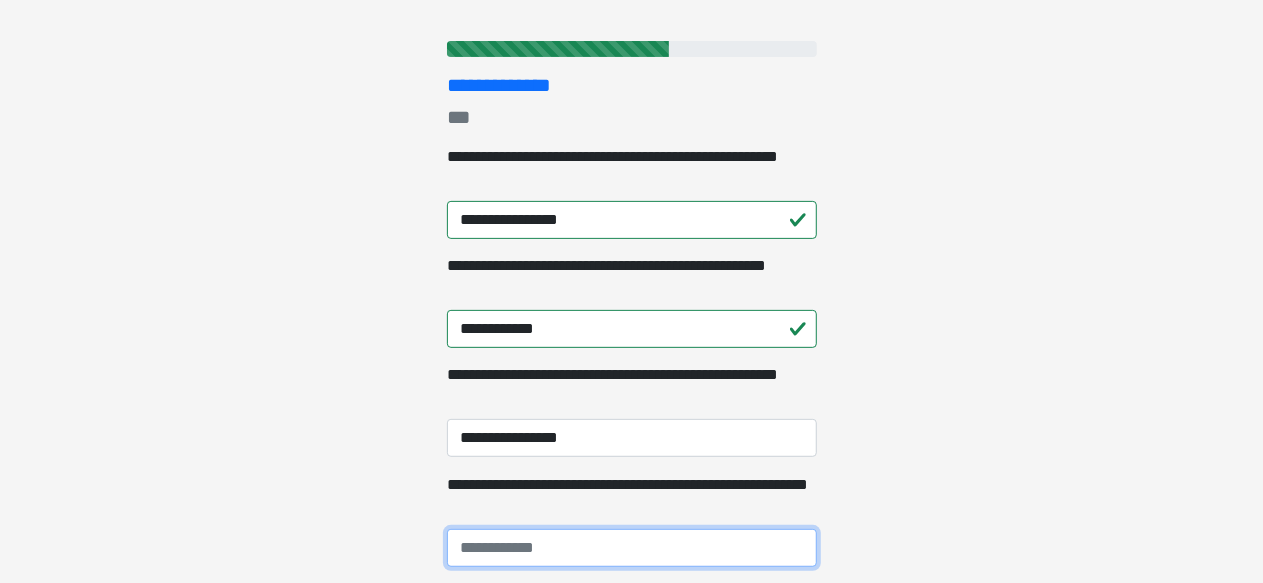 click on "**********" at bounding box center (632, 548) 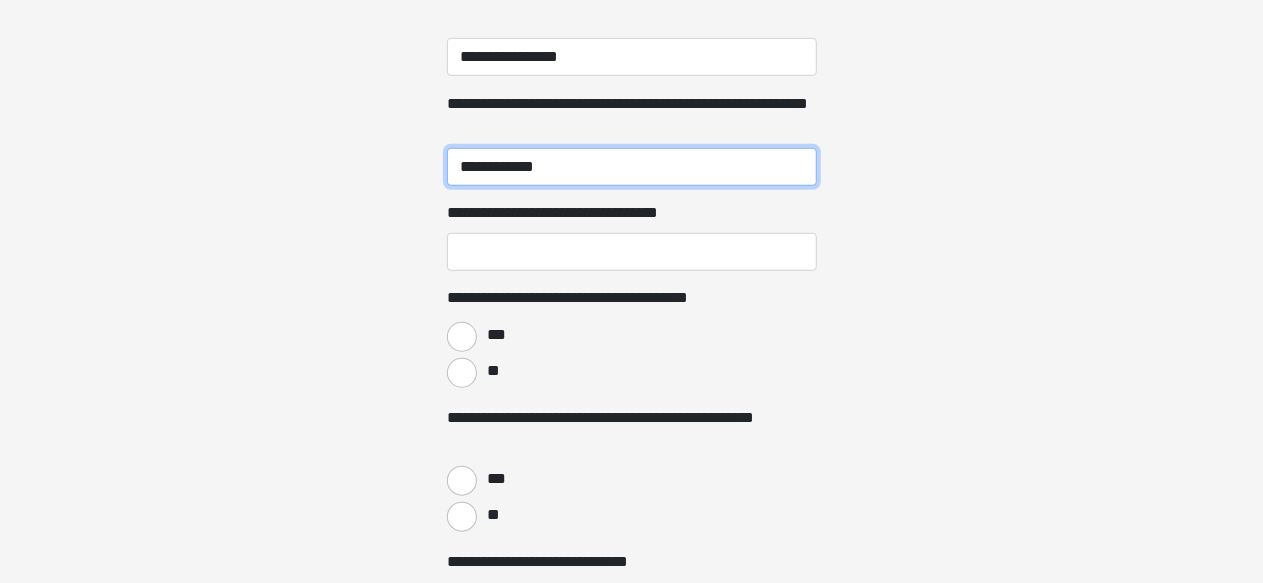 scroll, scrollTop: 618, scrollLeft: 0, axis: vertical 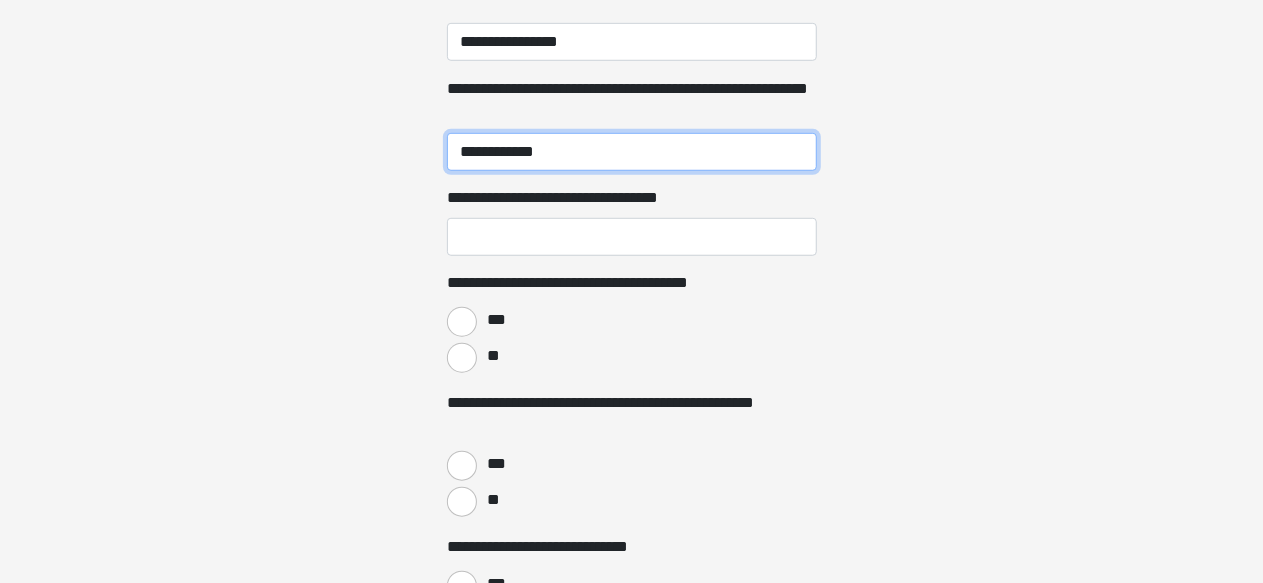 type on "**********" 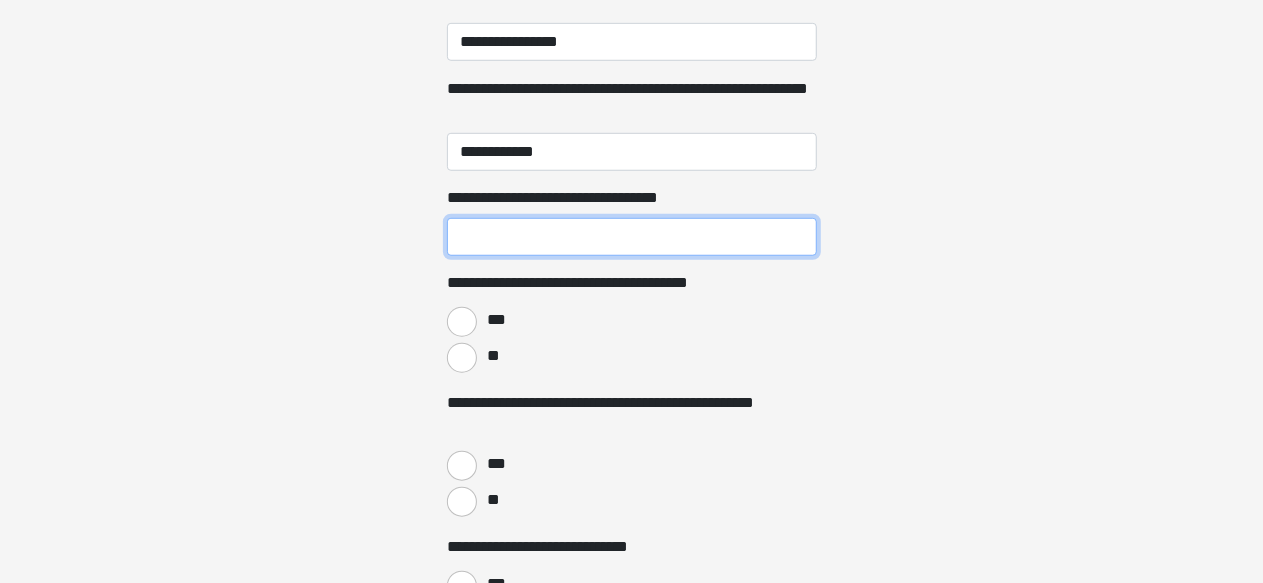 click on "**********" at bounding box center [632, 237] 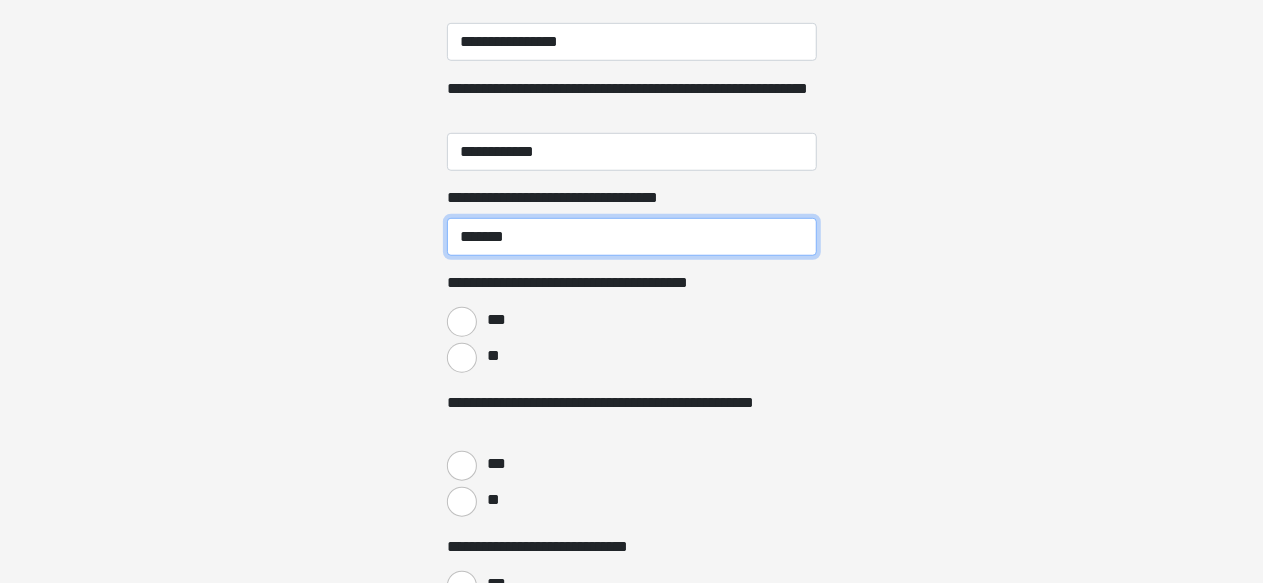 type on "*******" 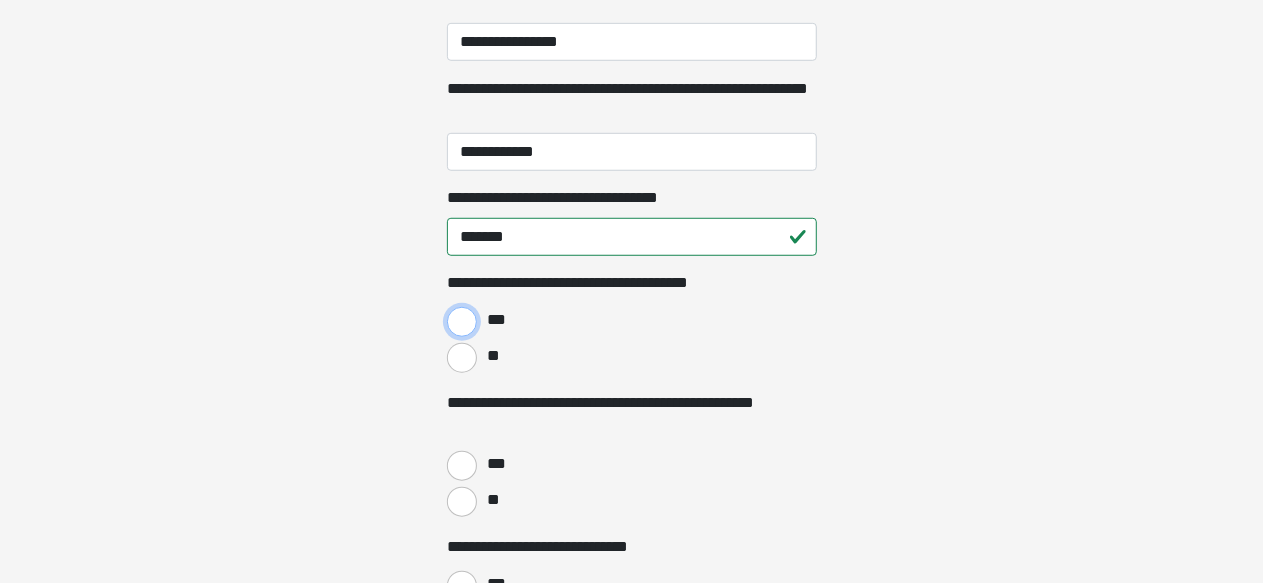 click on "***" at bounding box center [462, 322] 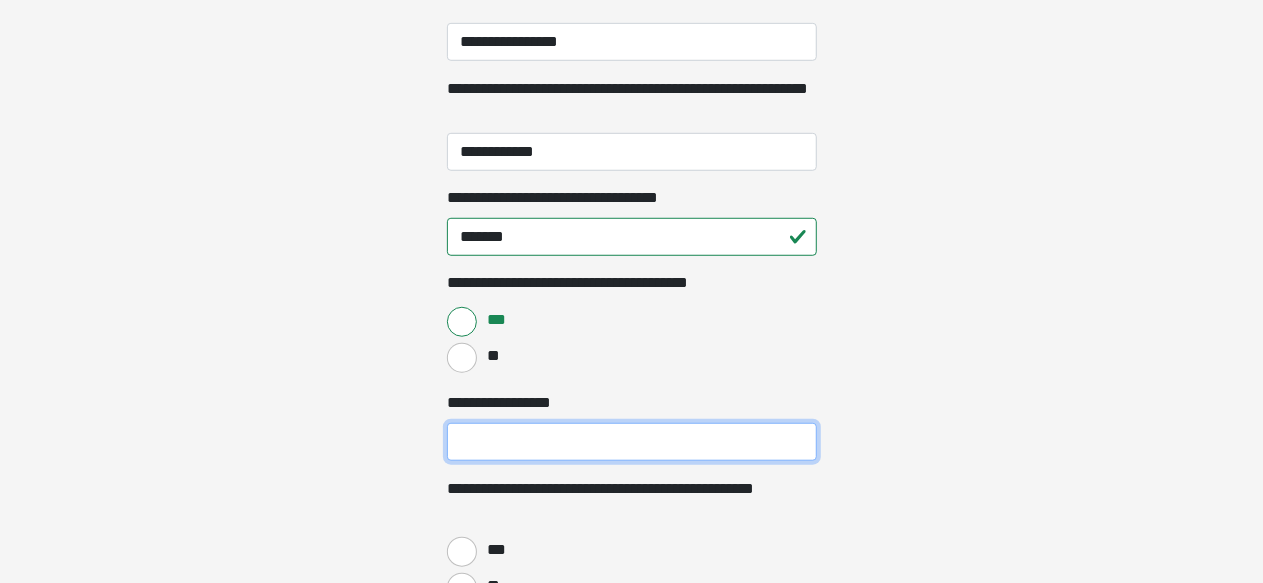 click on "**********" at bounding box center (632, 442) 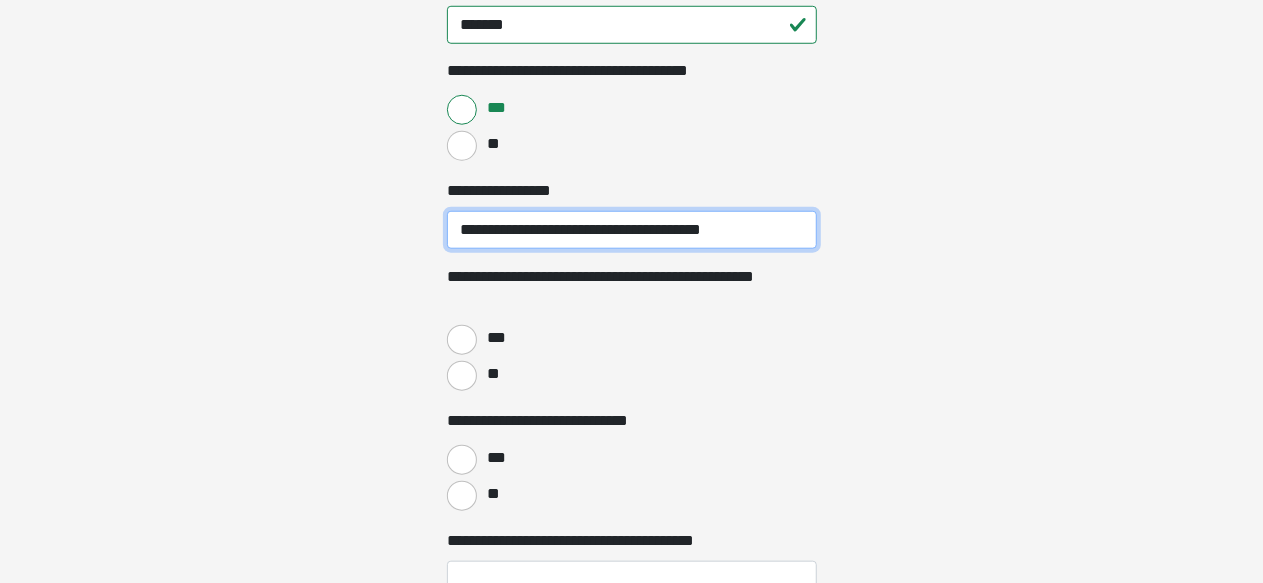 scroll, scrollTop: 878, scrollLeft: 0, axis: vertical 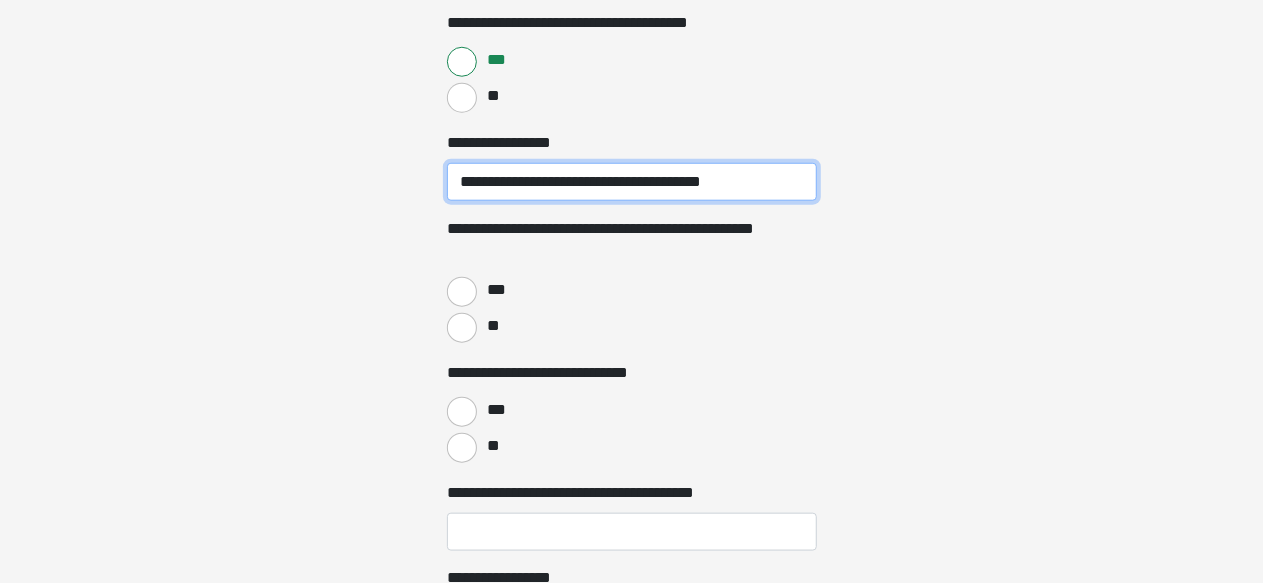 type on "**********" 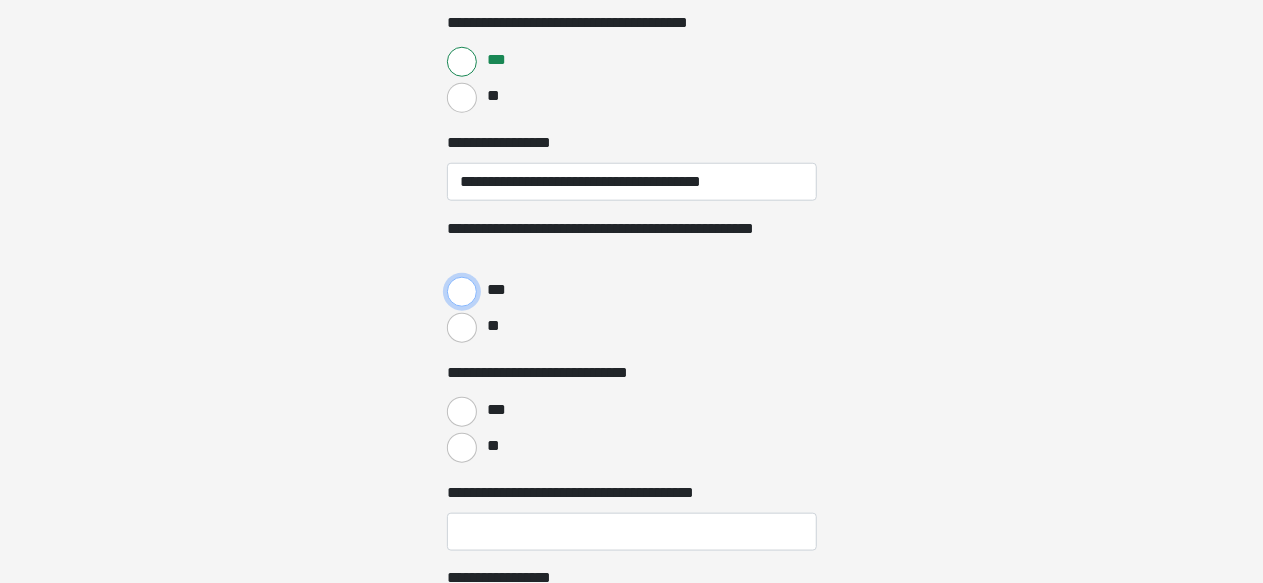 click on "***" at bounding box center (462, 292) 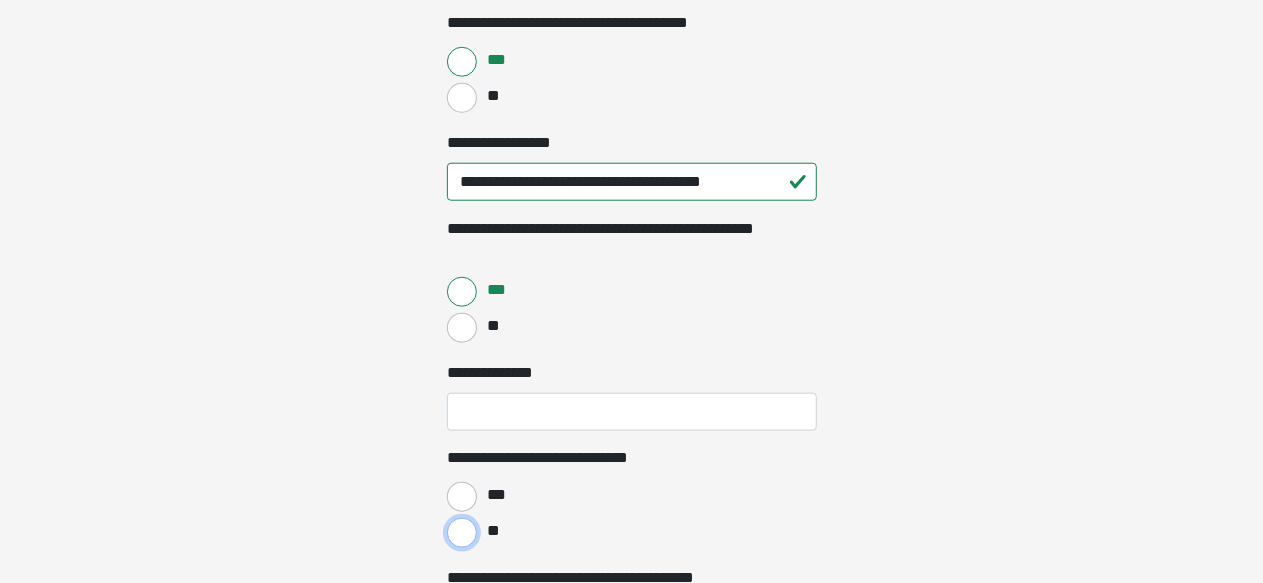 click on "**" at bounding box center [462, 533] 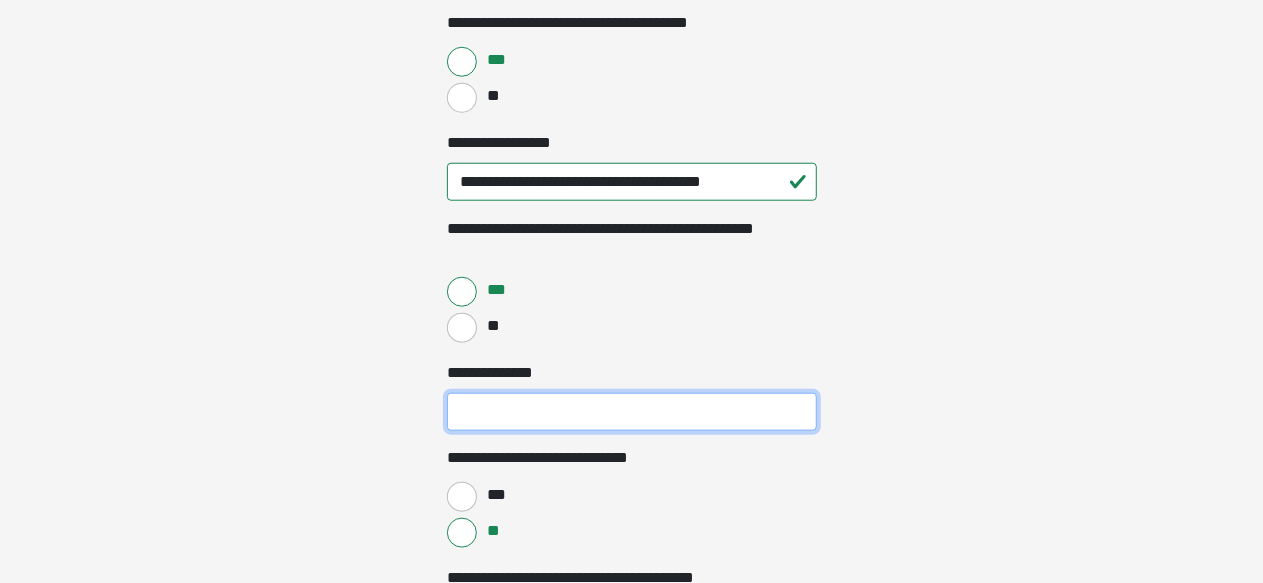 click on "**********" at bounding box center (632, 412) 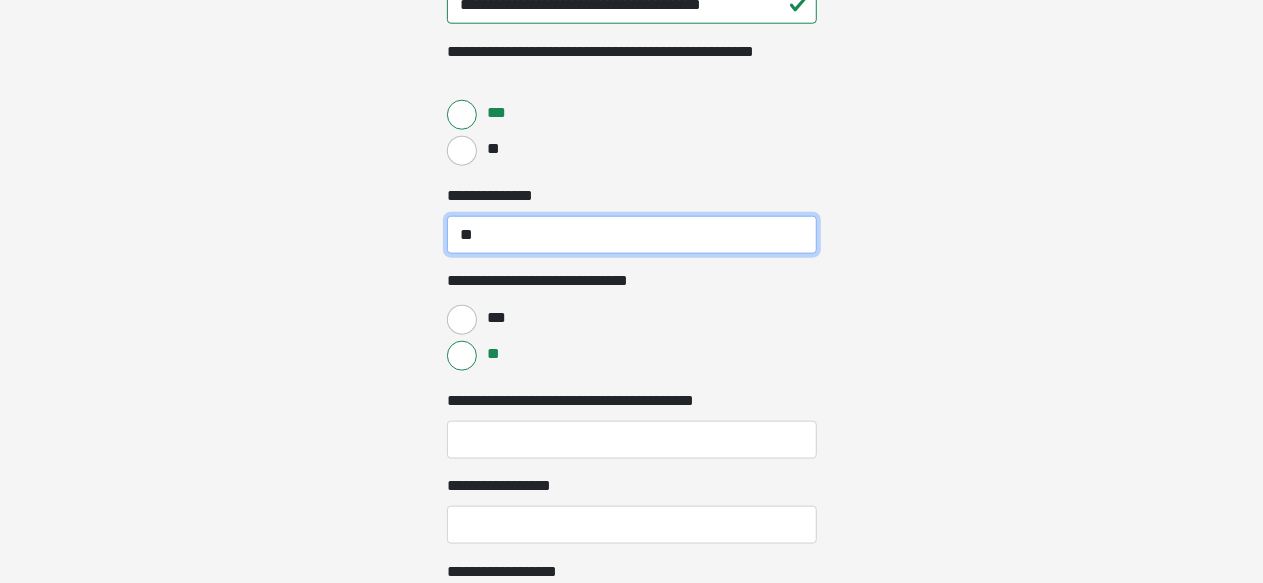 scroll, scrollTop: 1142, scrollLeft: 0, axis: vertical 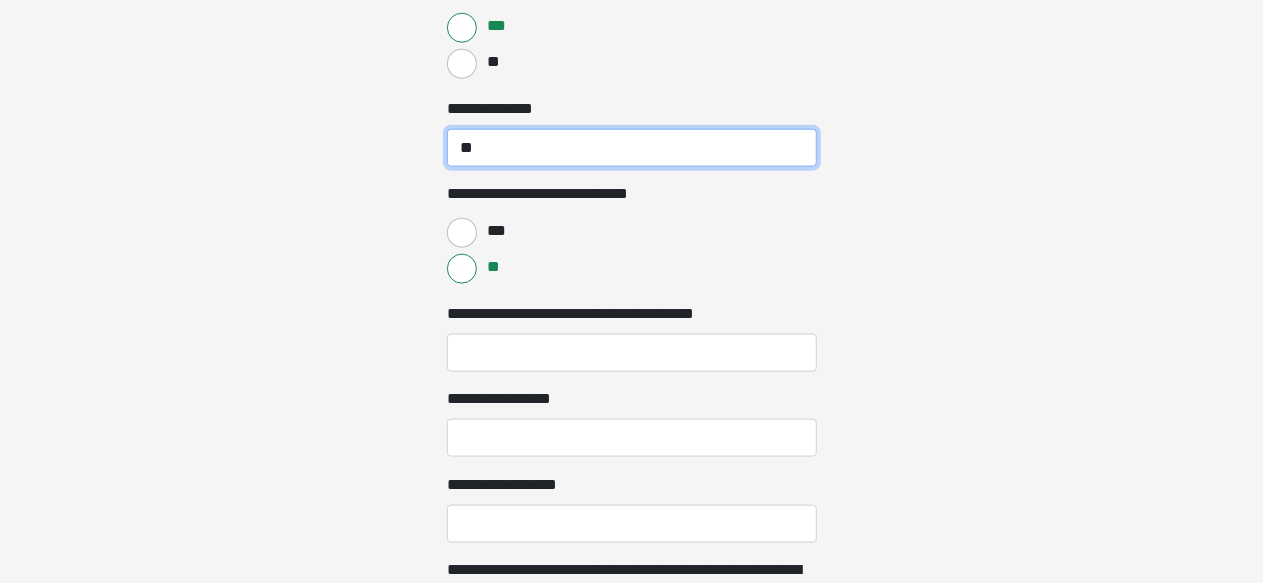type on "**" 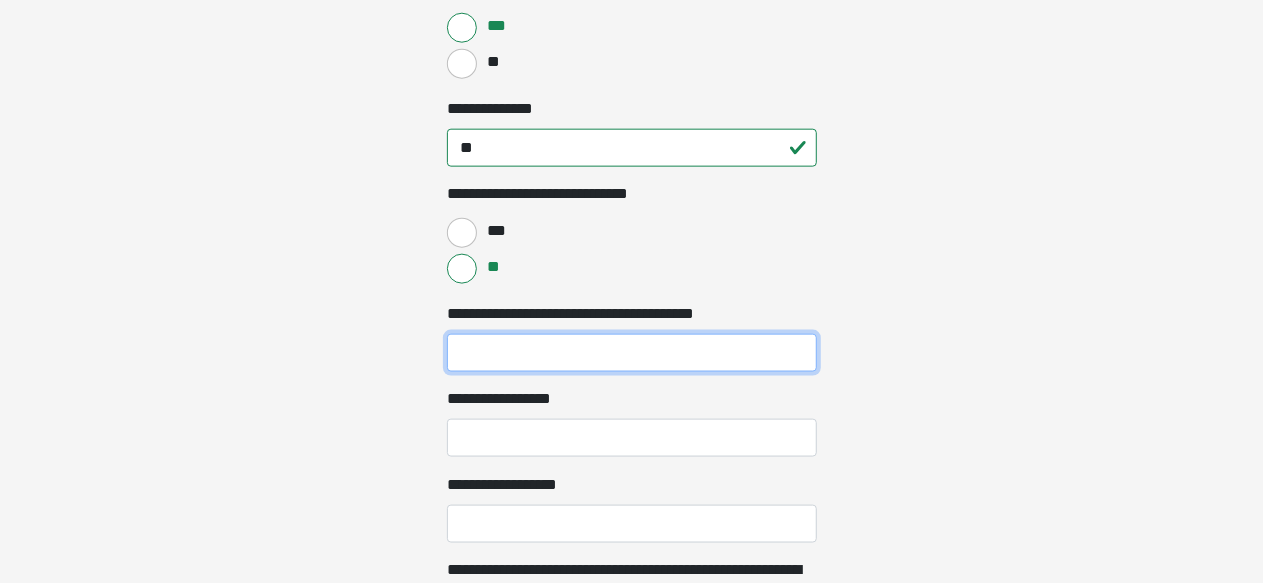 click on "**********" at bounding box center (632, 353) 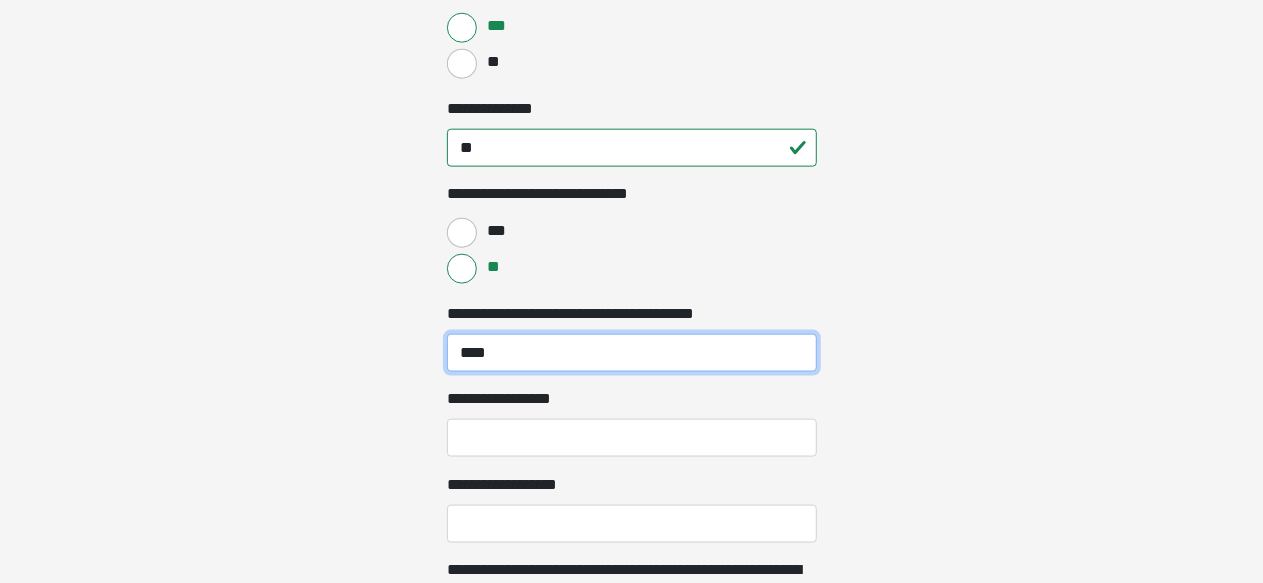type on "****" 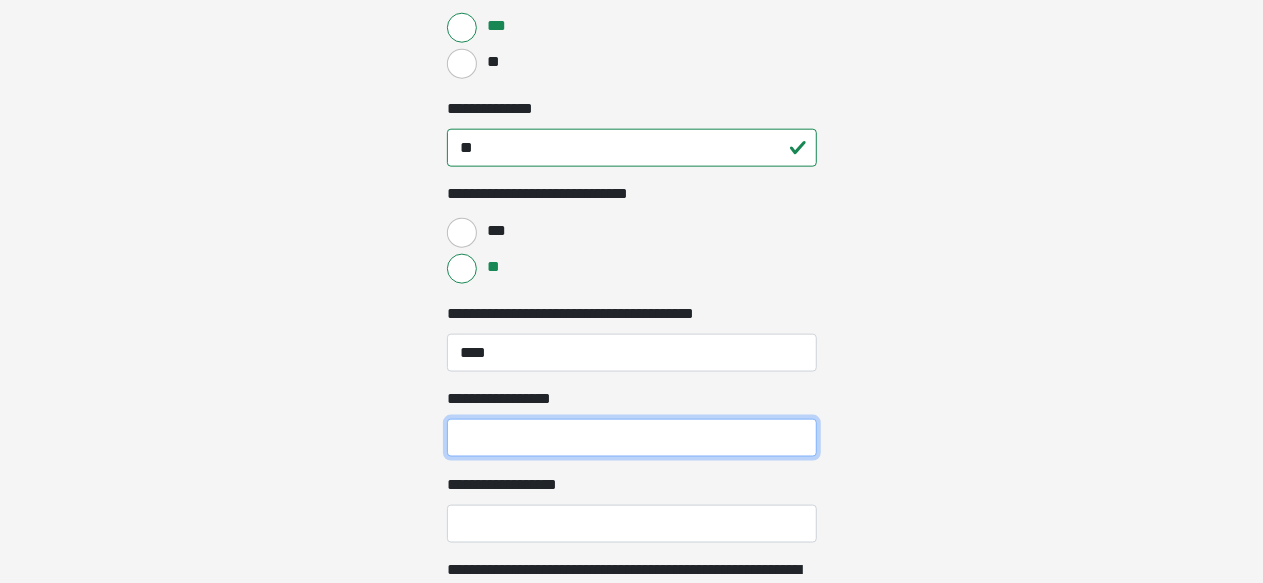 click on "**********" at bounding box center [632, 438] 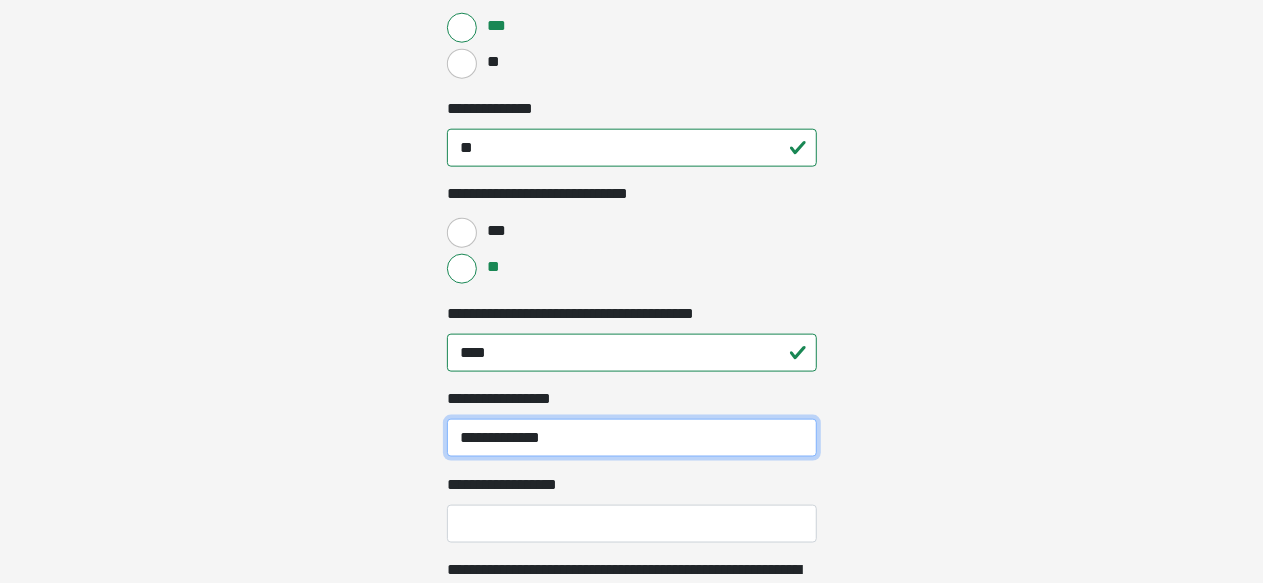scroll, scrollTop: 1184, scrollLeft: 0, axis: vertical 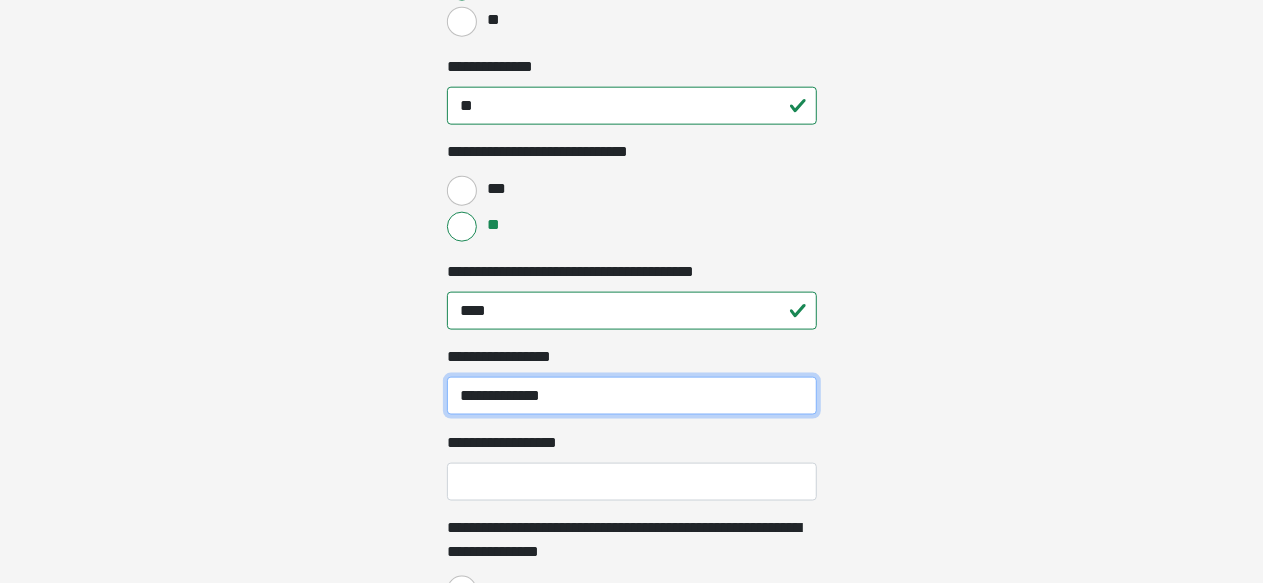 type on "**********" 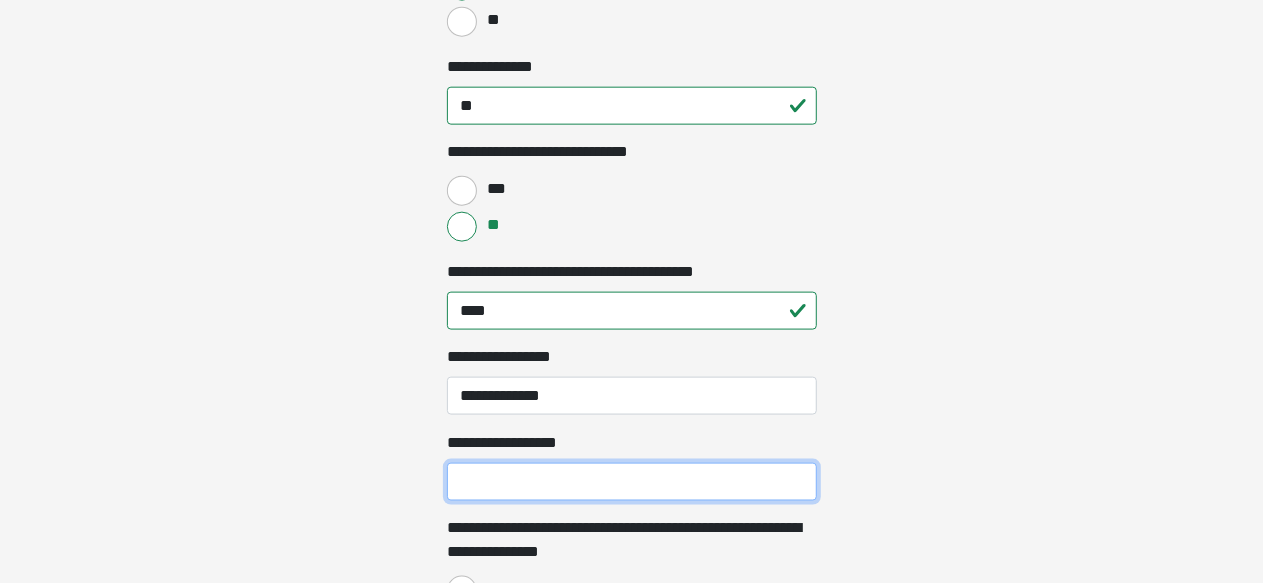 click on "**********" at bounding box center (632, 482) 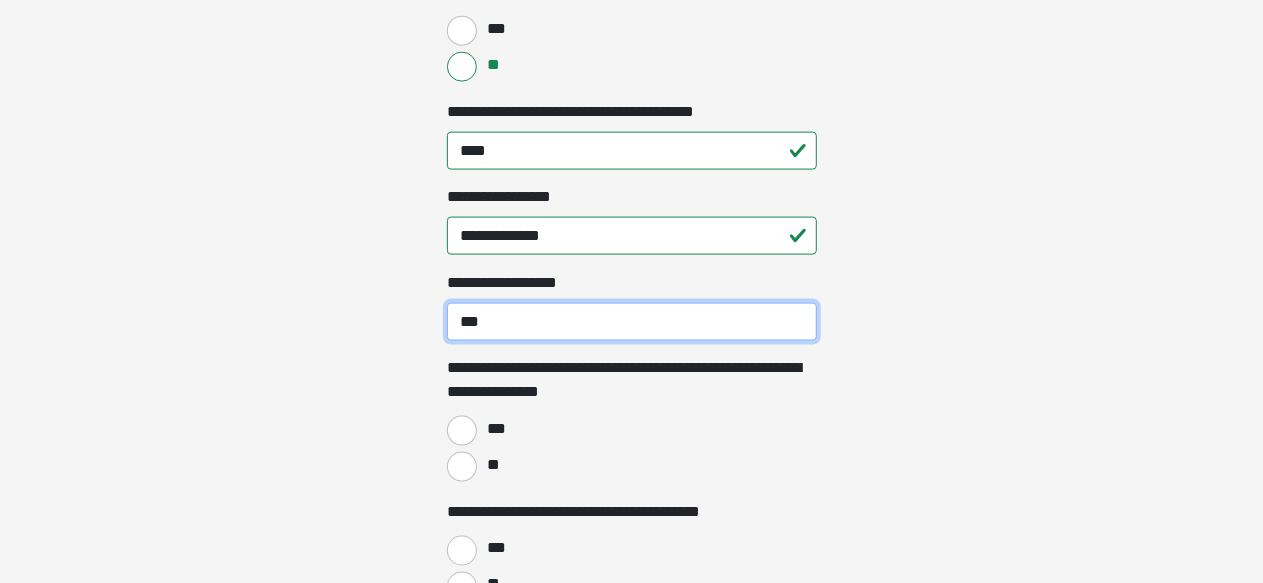 scroll, scrollTop: 1475, scrollLeft: 0, axis: vertical 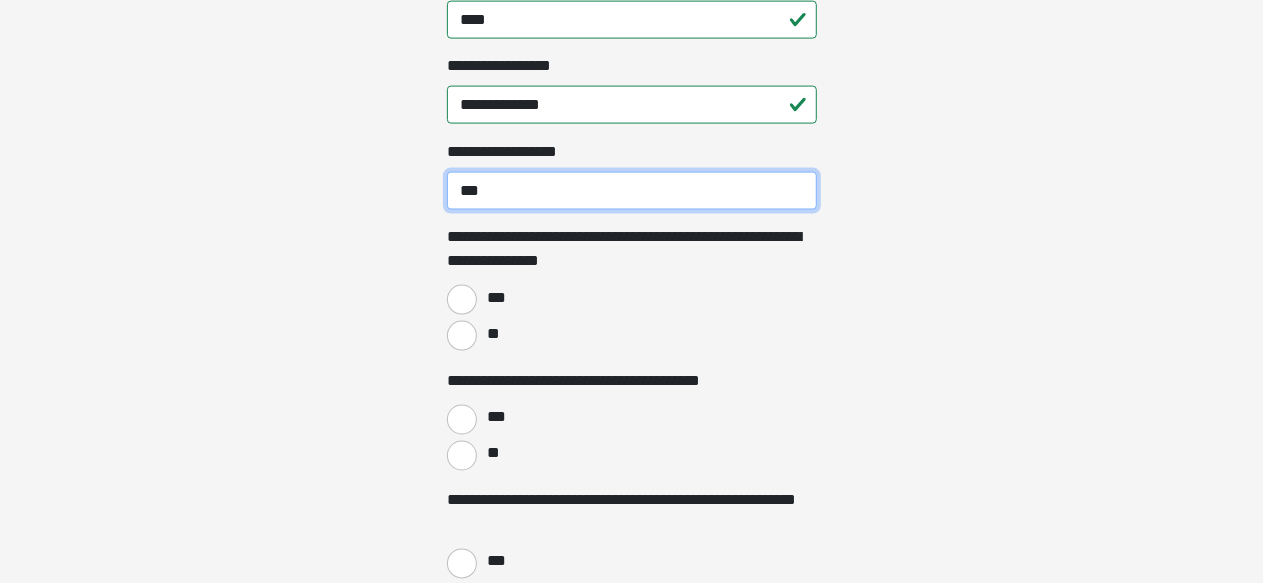 type on "***" 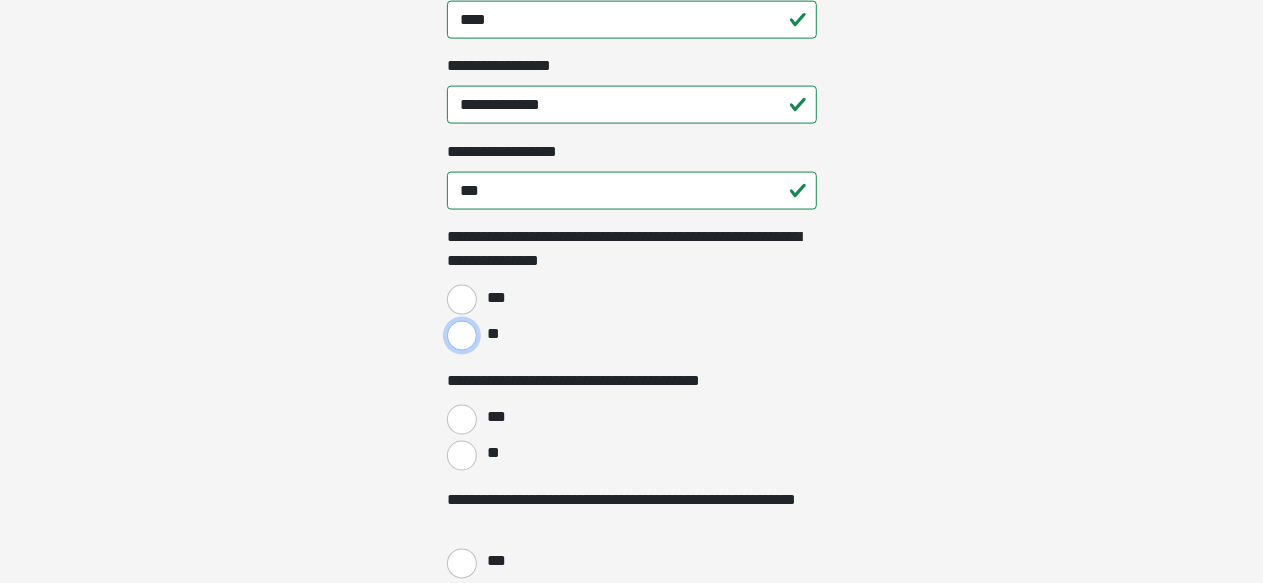 click on "**" at bounding box center [462, 336] 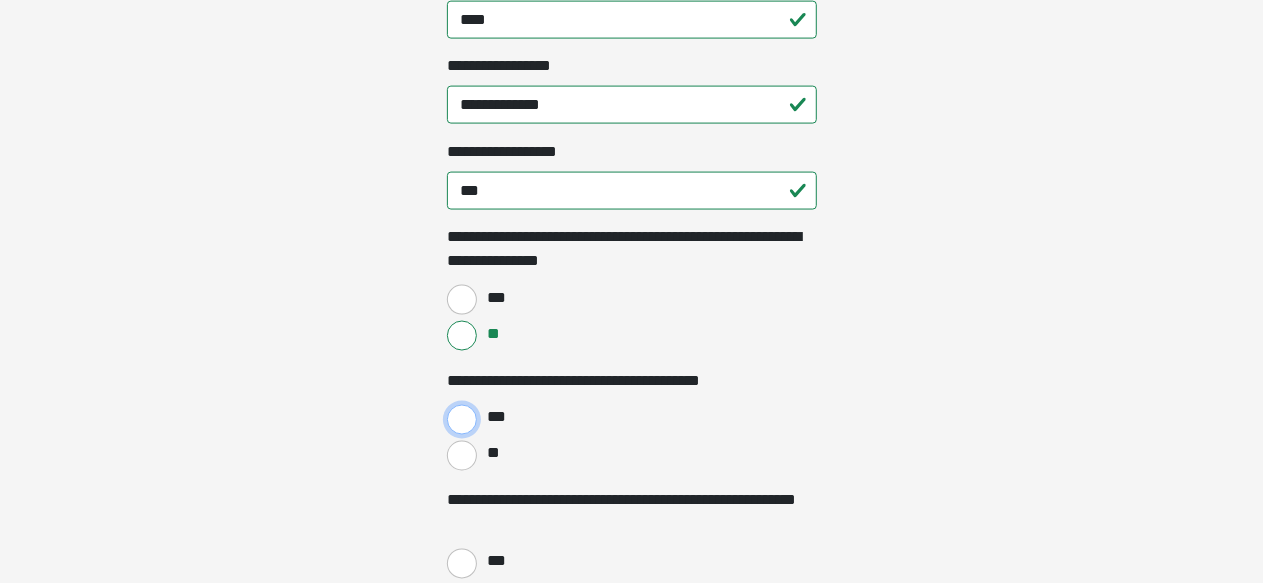 click on "***" at bounding box center (462, 420) 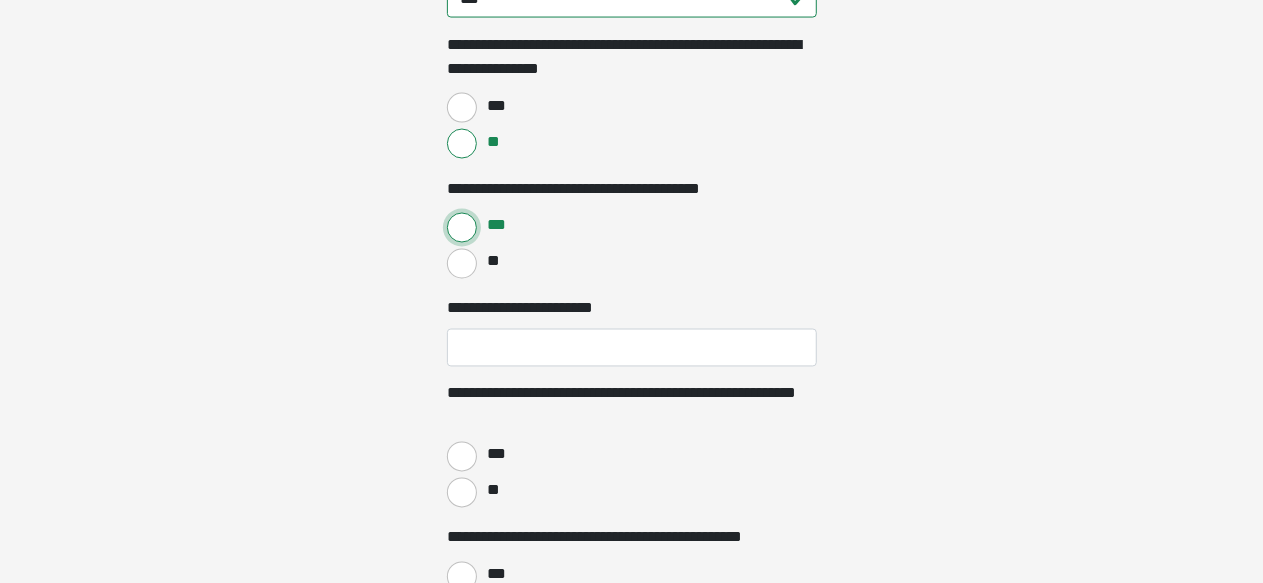 scroll, scrollTop: 1684, scrollLeft: 0, axis: vertical 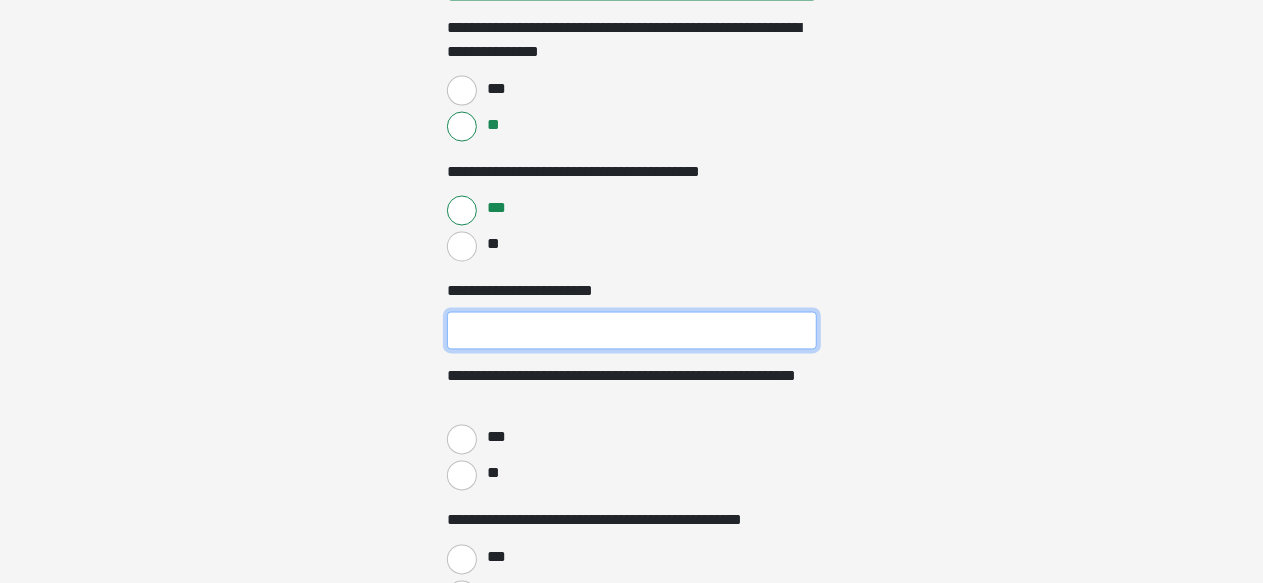 click on "**********" at bounding box center (632, 331) 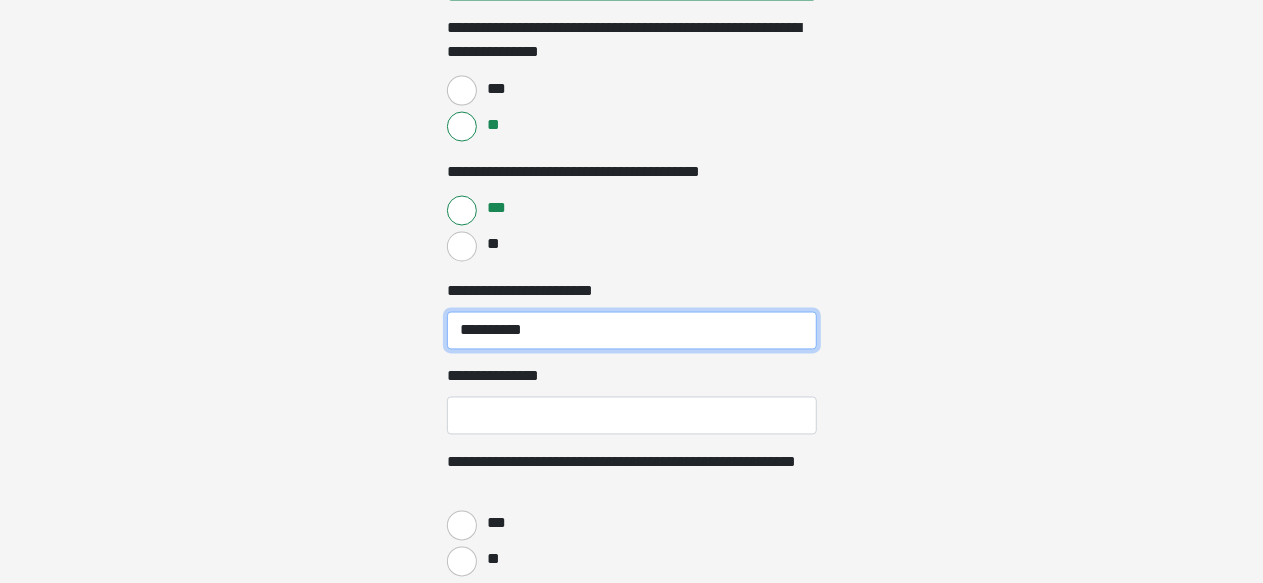 type on "**********" 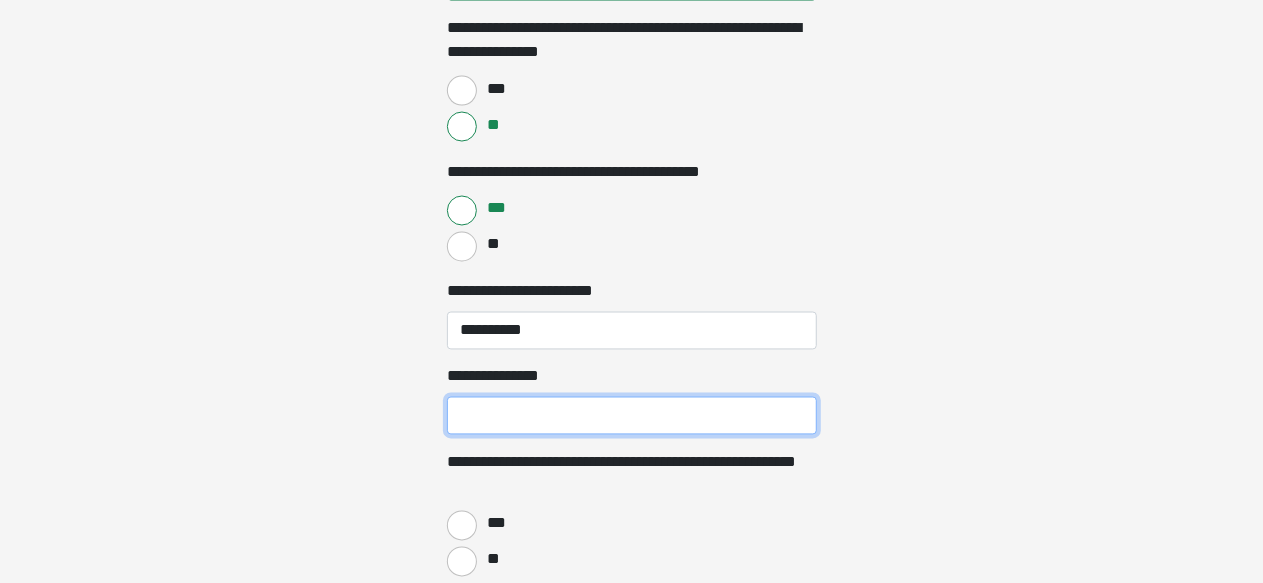 click on "**********" at bounding box center [632, 416] 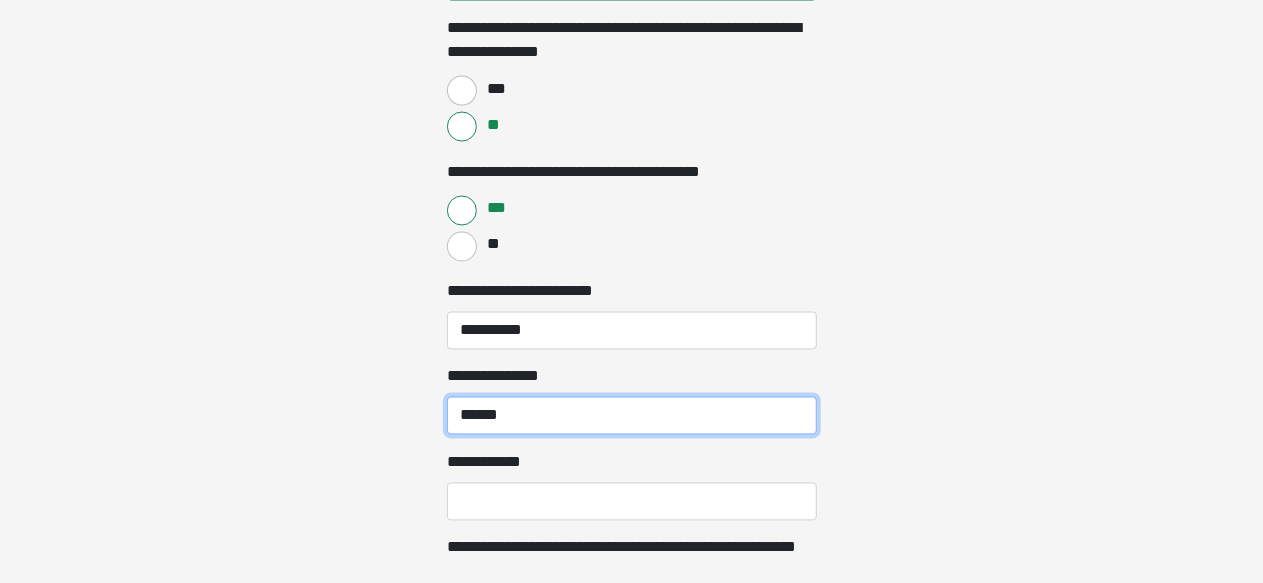 type on "******" 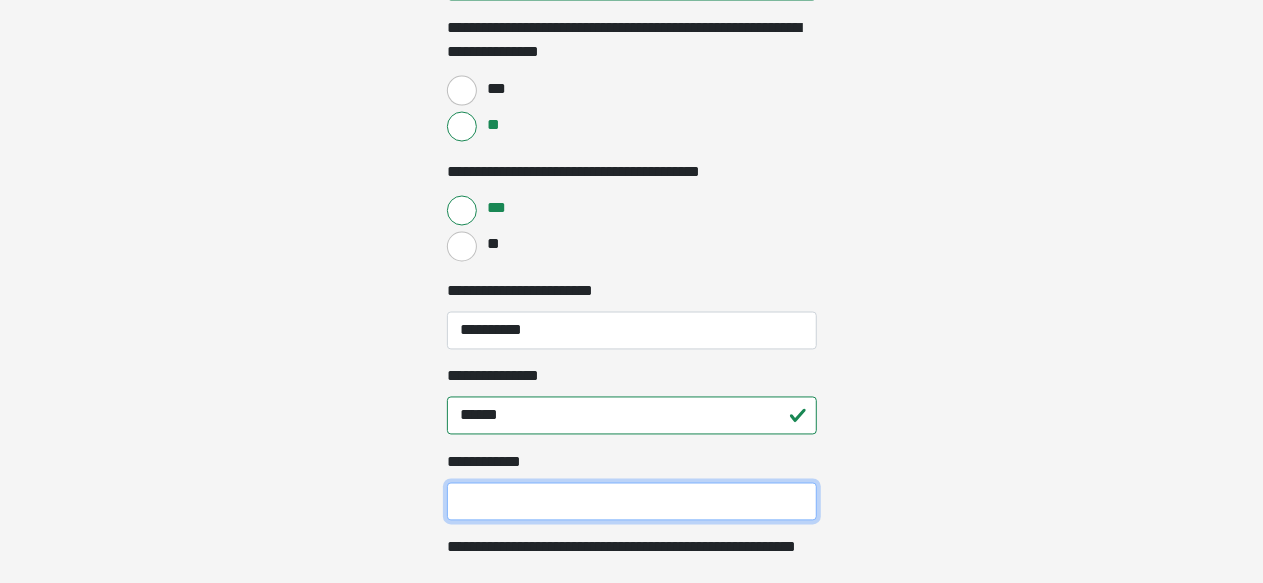 click on "**********" at bounding box center (632, 502) 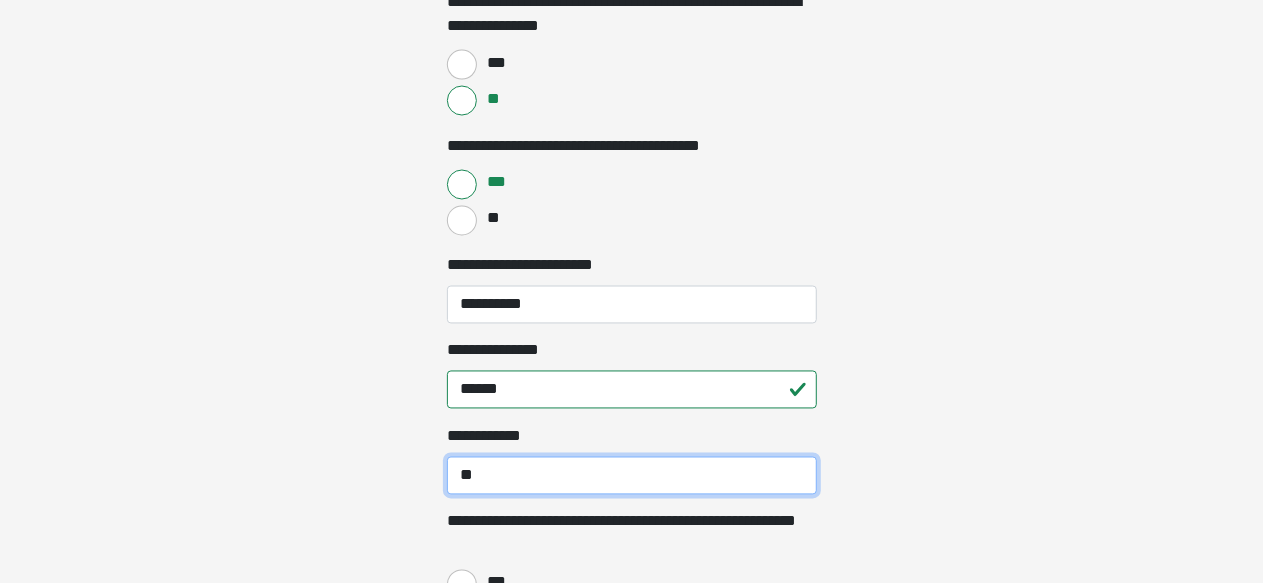 scroll, scrollTop: 1986, scrollLeft: 0, axis: vertical 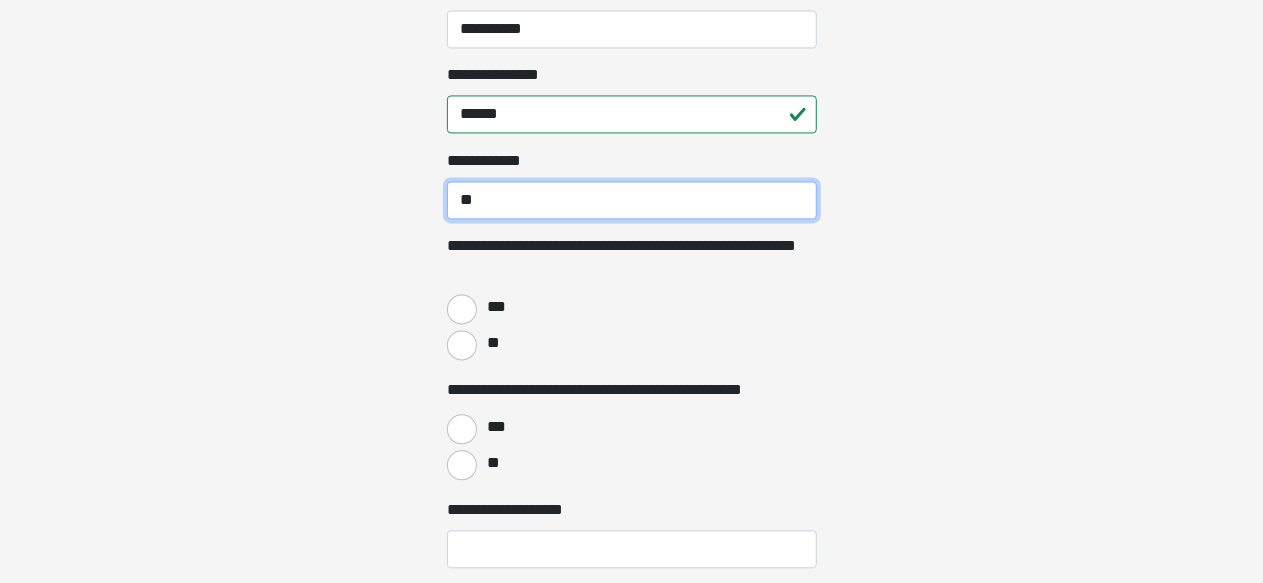 type on "**" 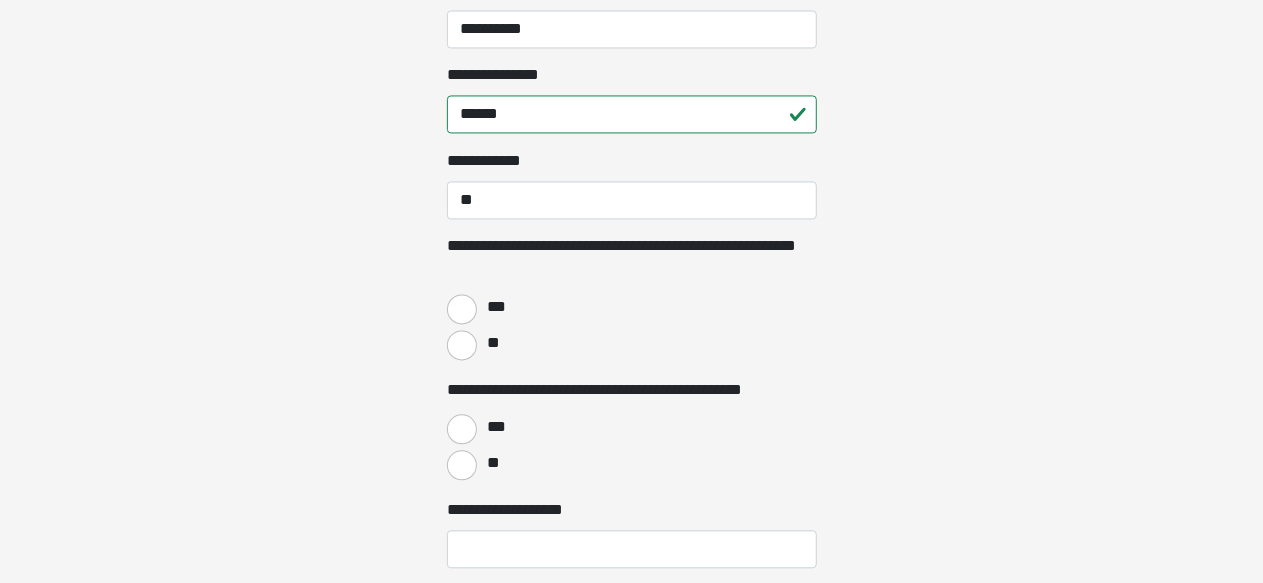 click on "**" at bounding box center [492, 343] 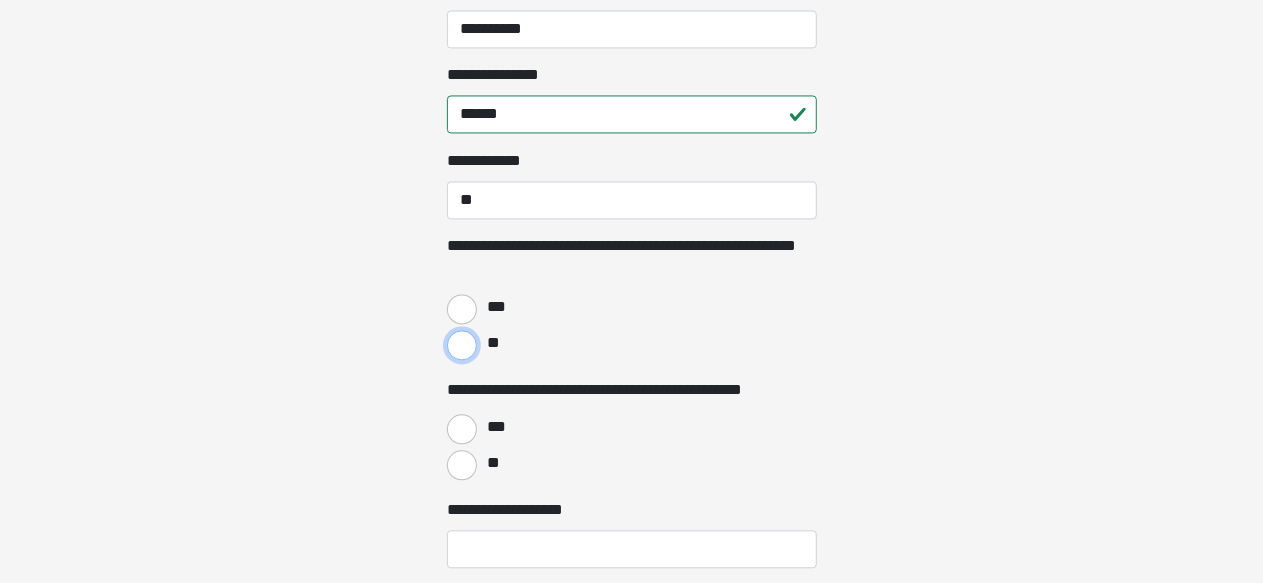 click on "**" at bounding box center (462, 345) 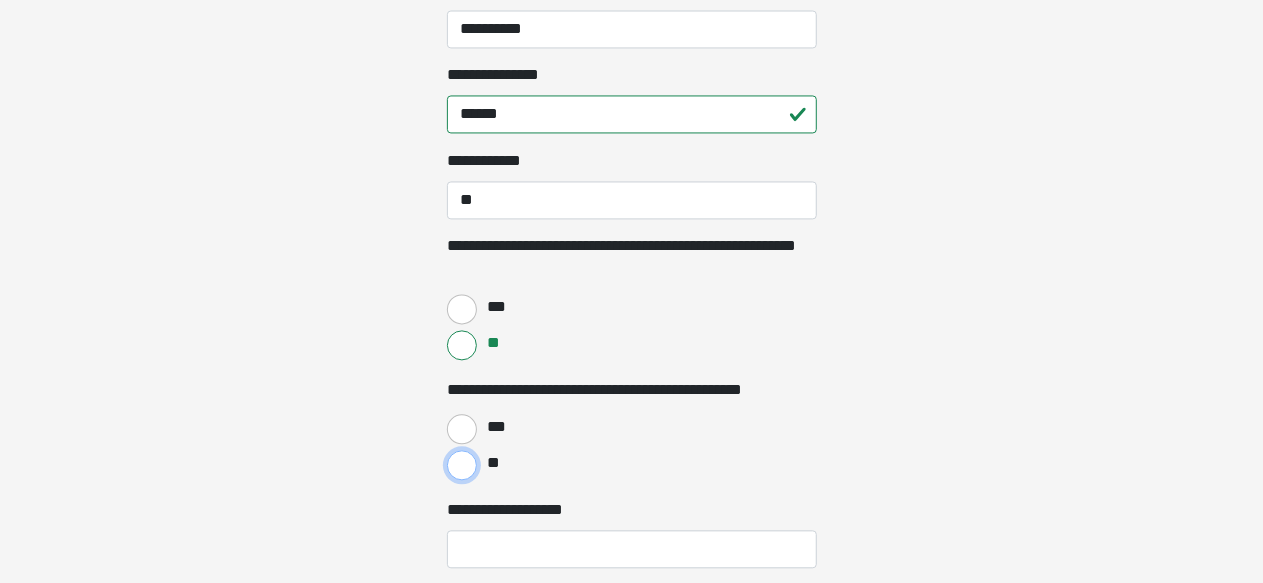 click on "**" at bounding box center (462, 465) 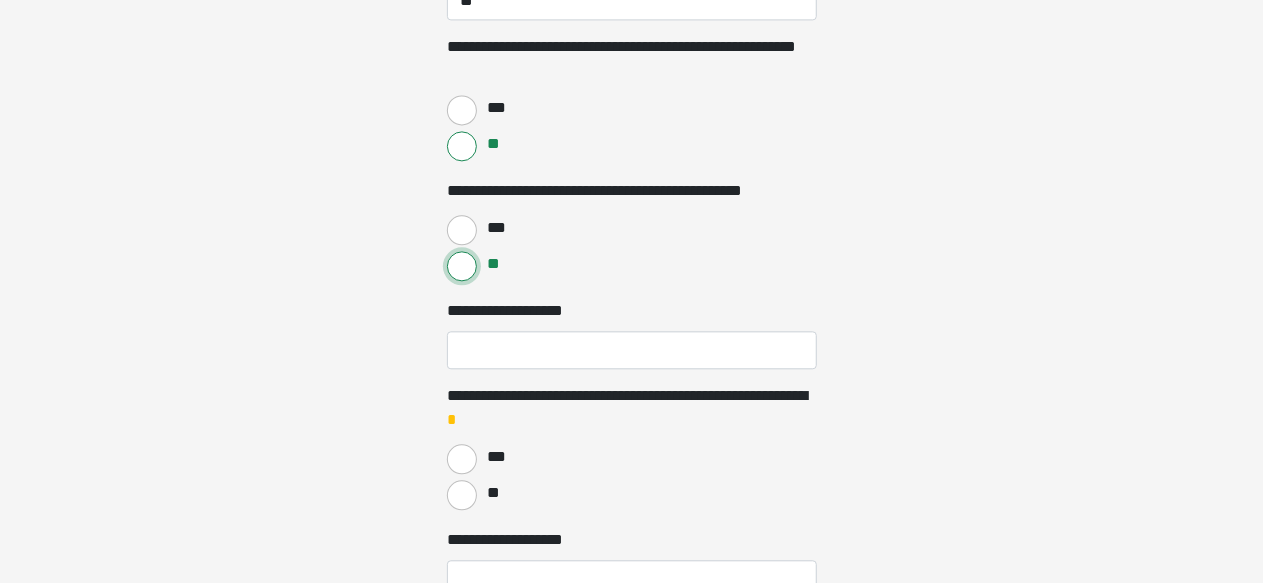 scroll, scrollTop: 2340, scrollLeft: 0, axis: vertical 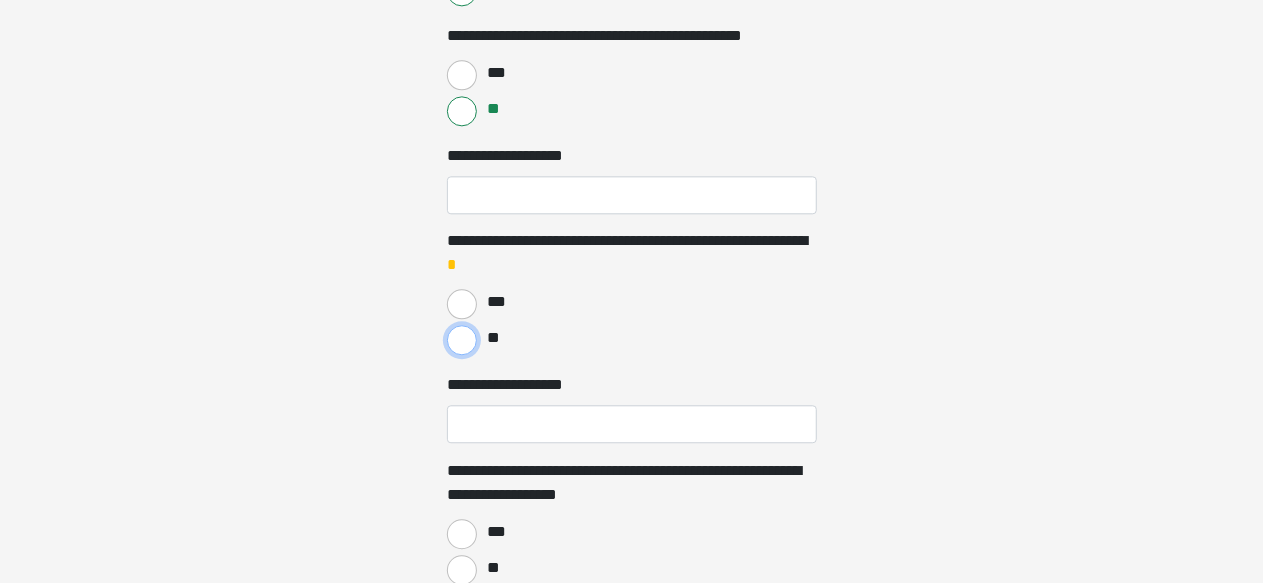 click on "**" at bounding box center [462, 340] 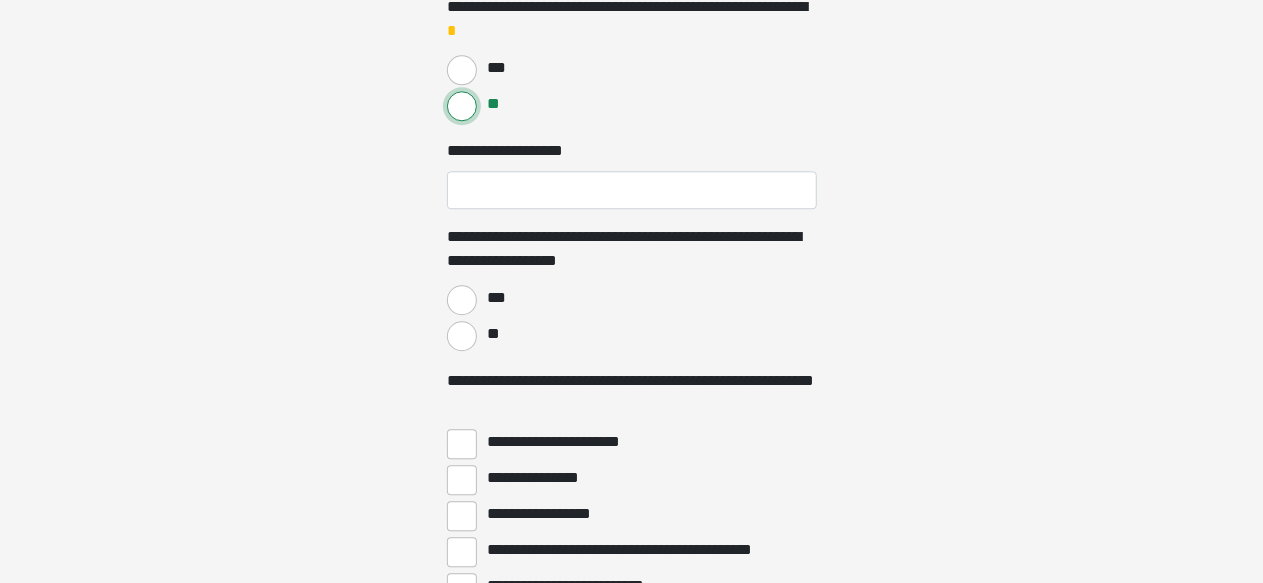 scroll, scrollTop: 2614, scrollLeft: 0, axis: vertical 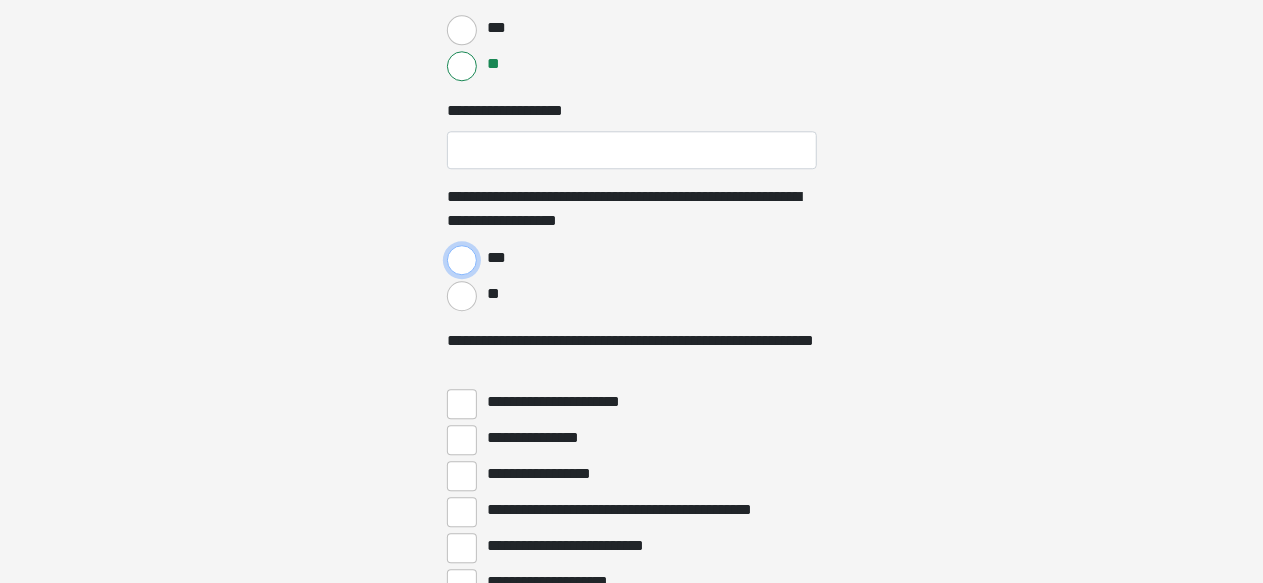 click on "***" at bounding box center [462, 260] 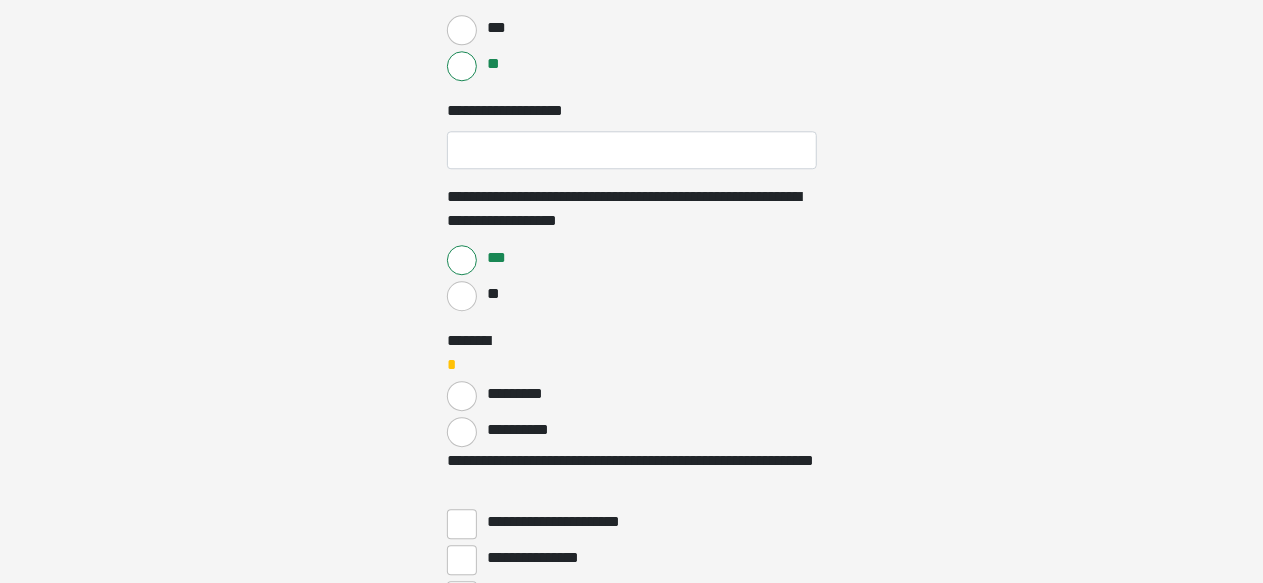 click on "**********" at bounding box center (632, -157) 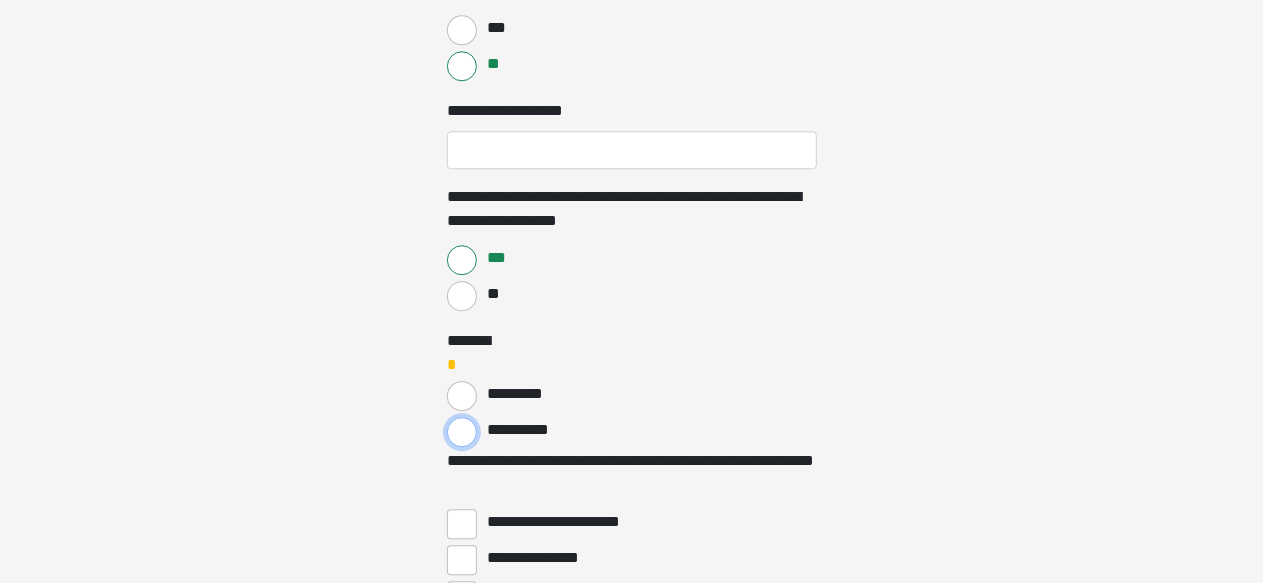 click on "**********" at bounding box center [462, 432] 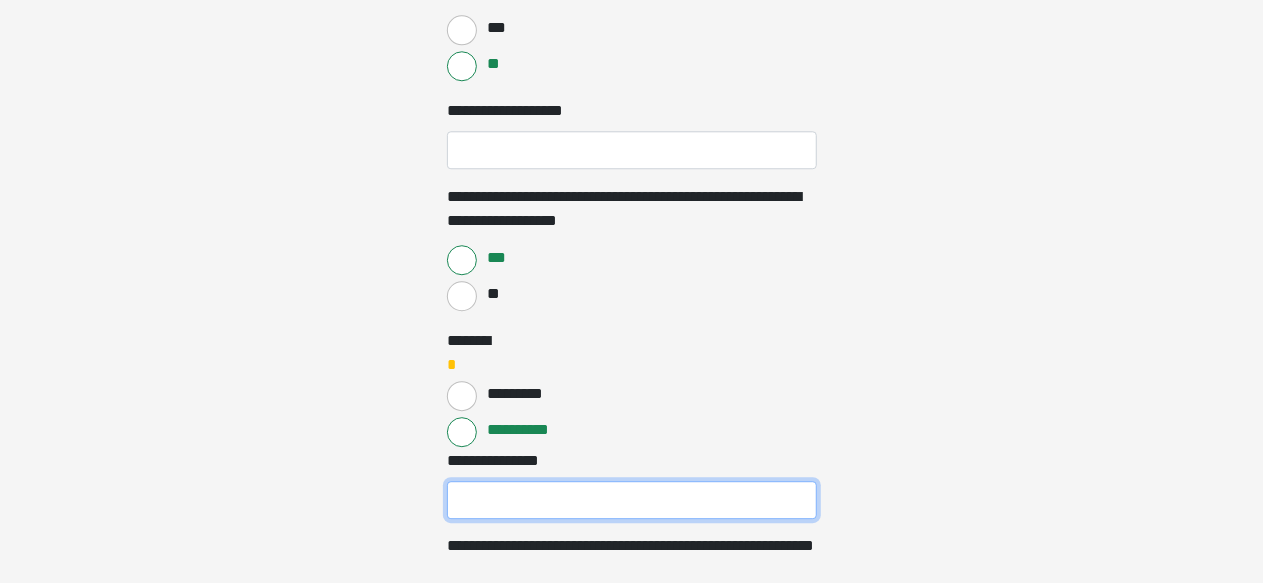 click on "**********" at bounding box center (632, 500) 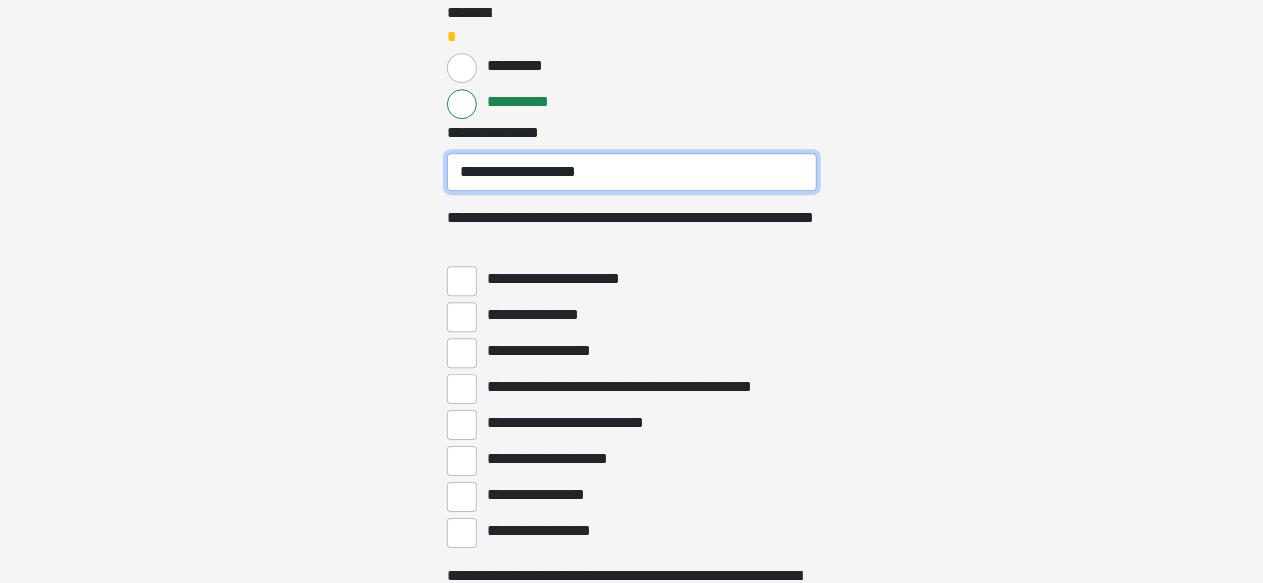 scroll, scrollTop: 2984, scrollLeft: 0, axis: vertical 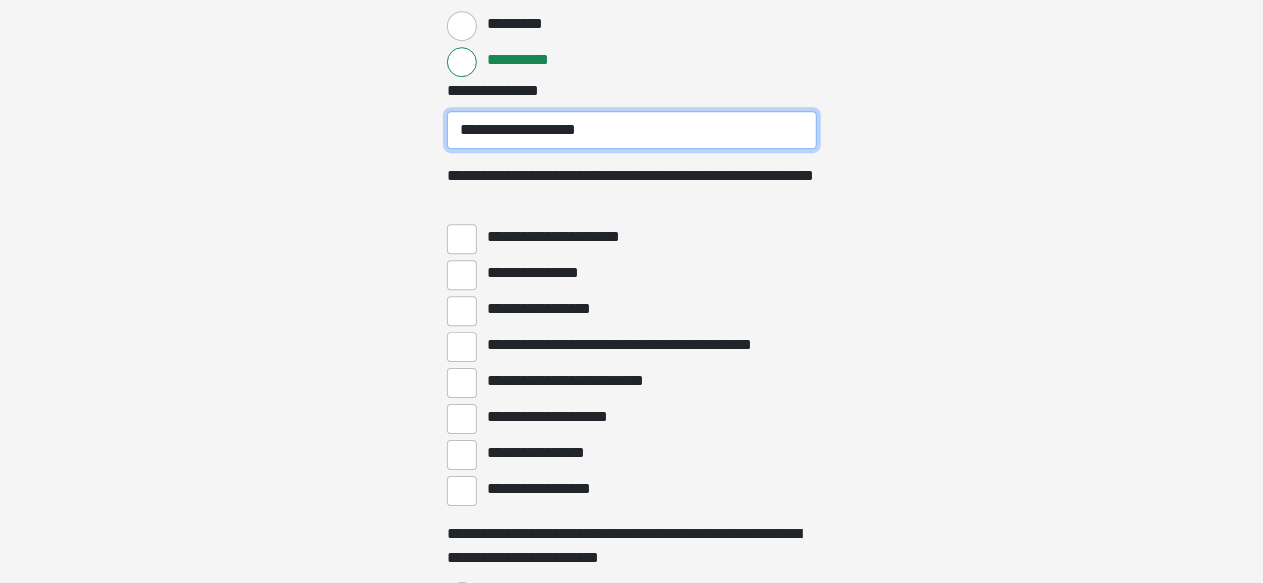 type on "**********" 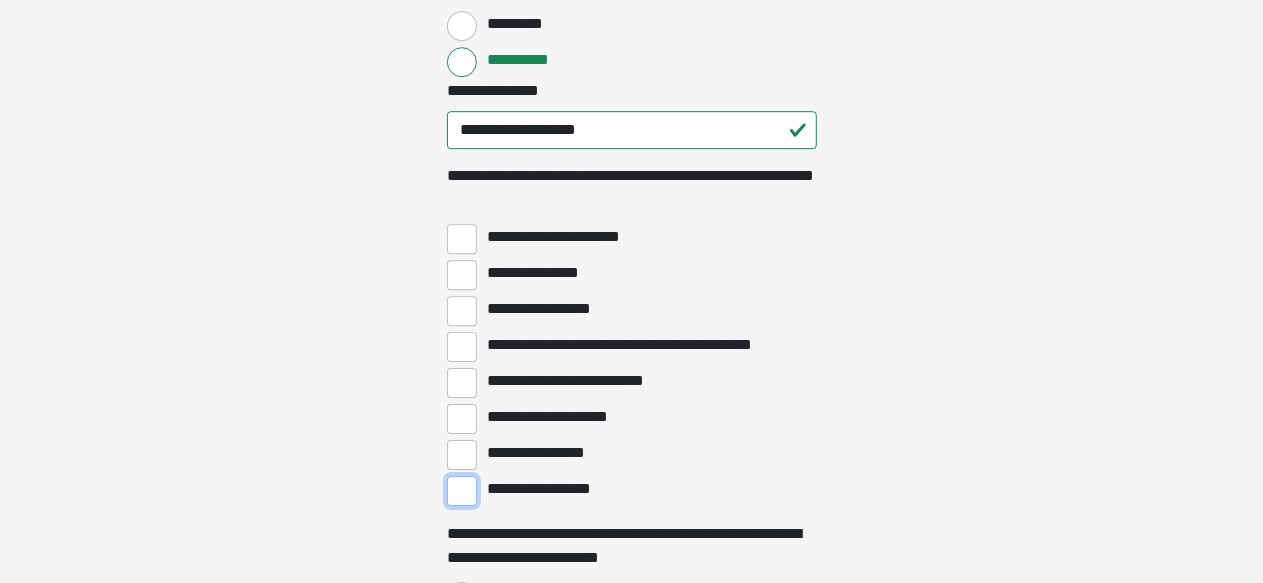 click on "**********" at bounding box center [462, 491] 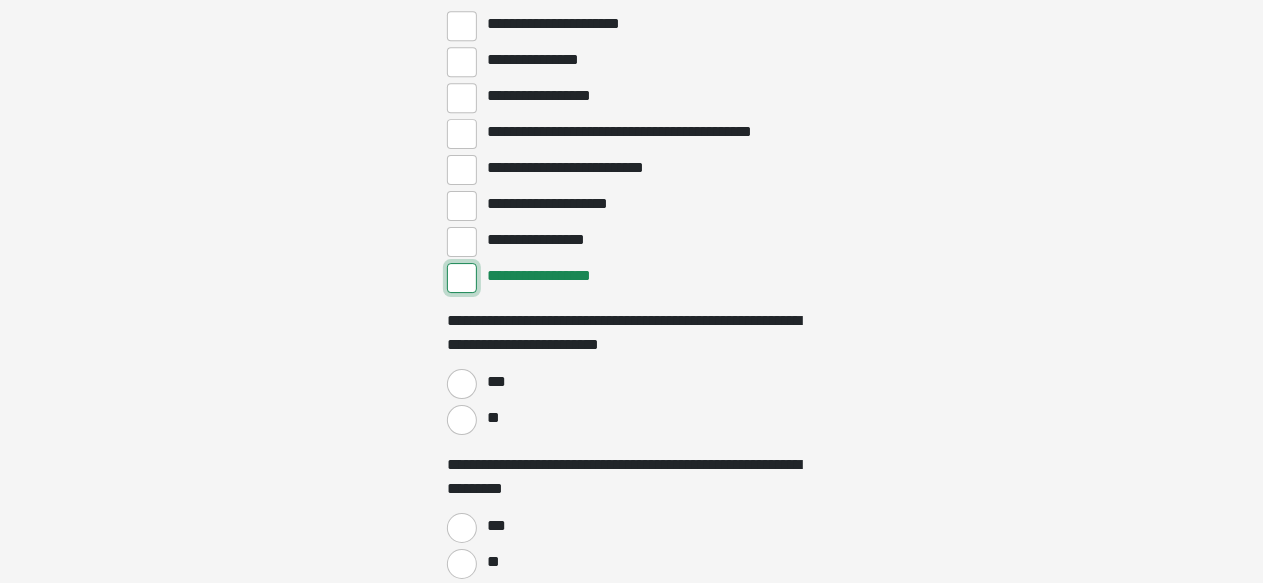 scroll, scrollTop: 3305, scrollLeft: 0, axis: vertical 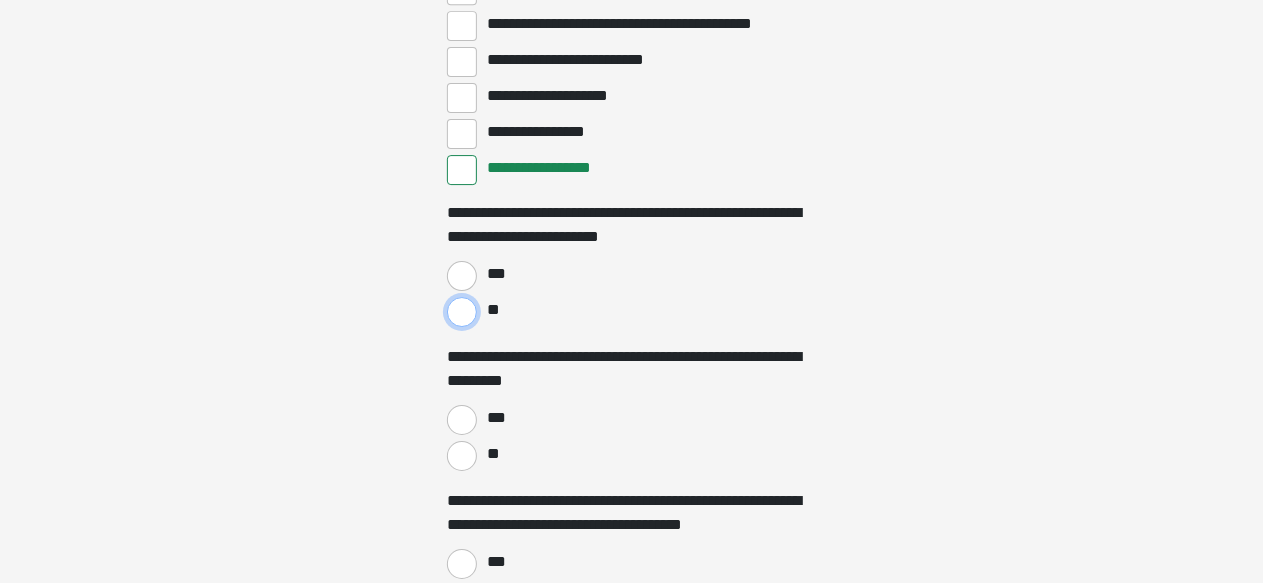 click on "**" at bounding box center [462, 312] 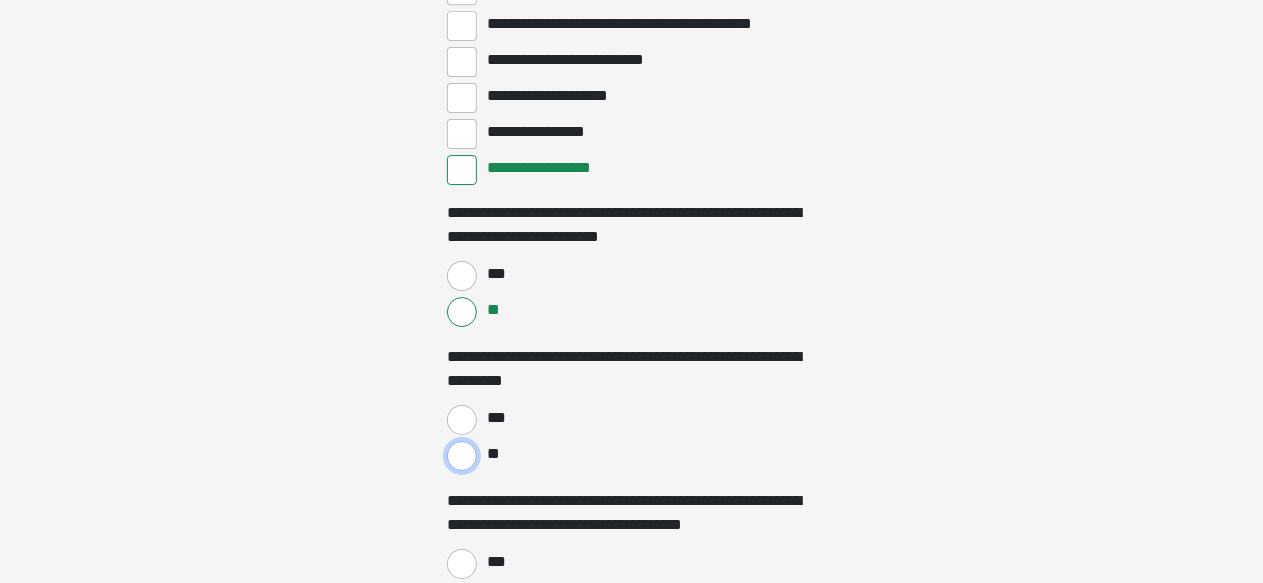 click on "**" at bounding box center [462, 456] 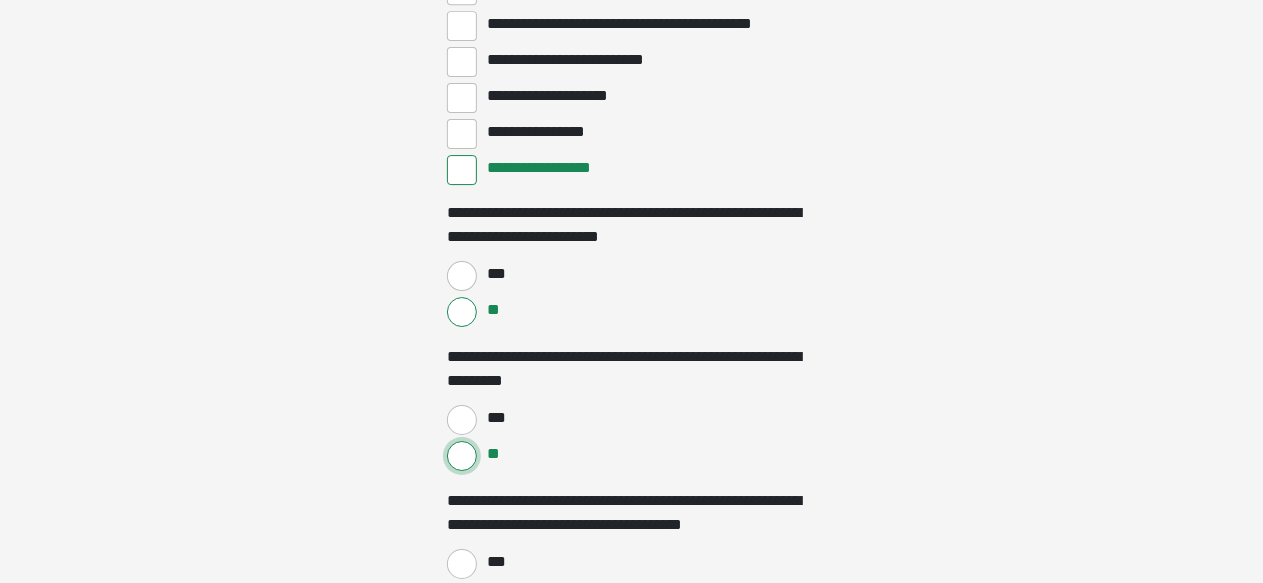 scroll, scrollTop: 3513, scrollLeft: 0, axis: vertical 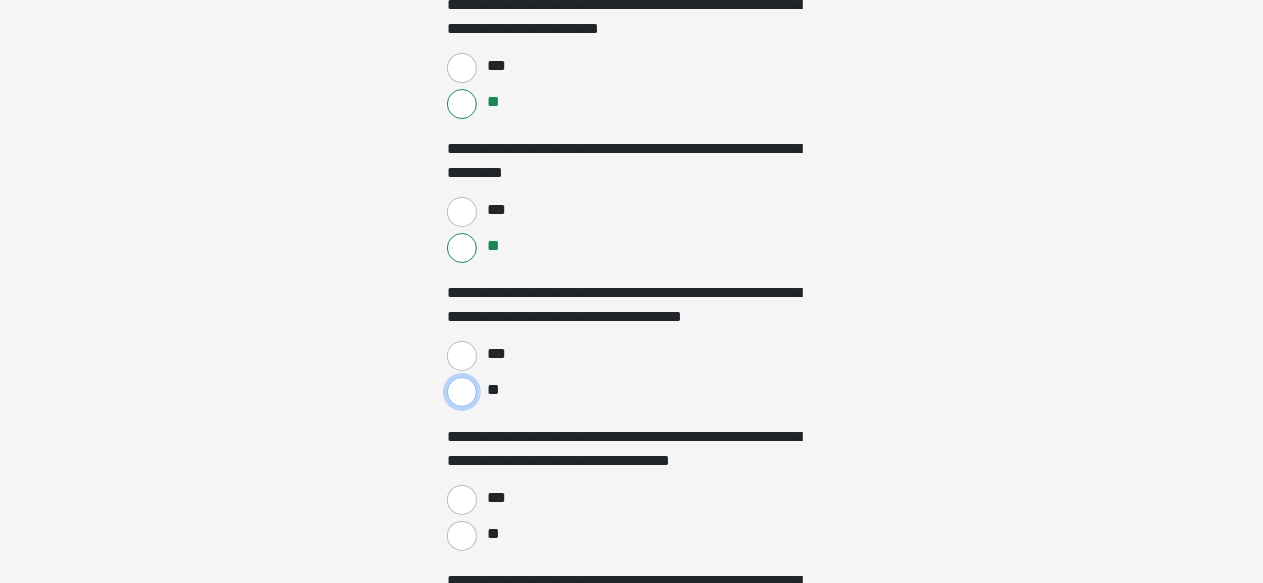 click on "**" at bounding box center (462, 392) 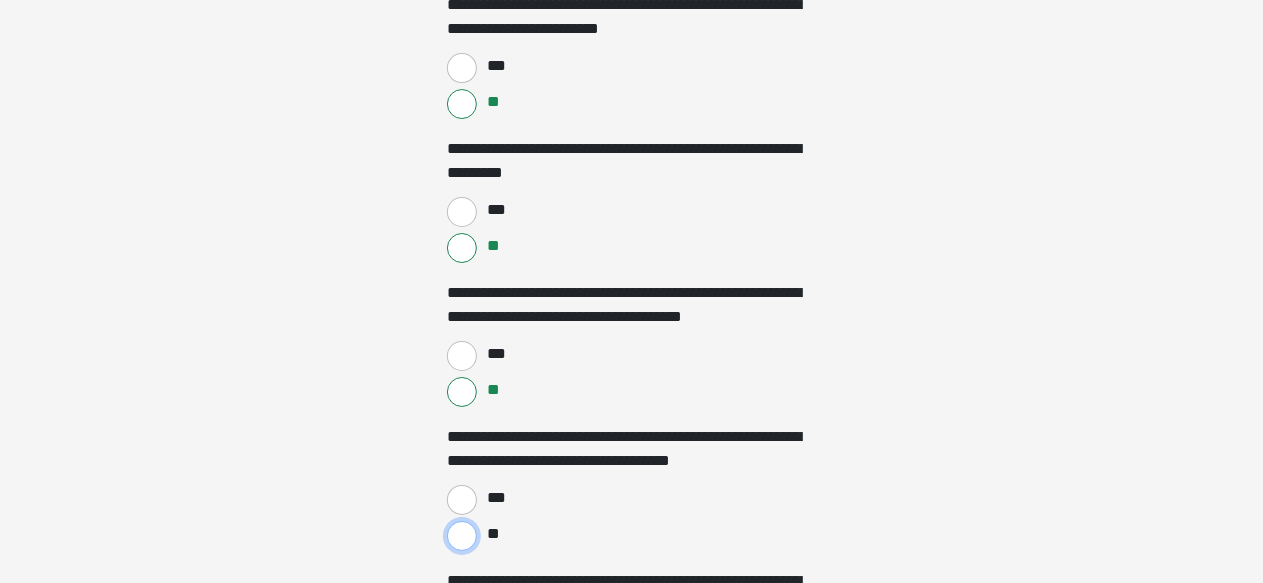 click on "**" at bounding box center (462, 536) 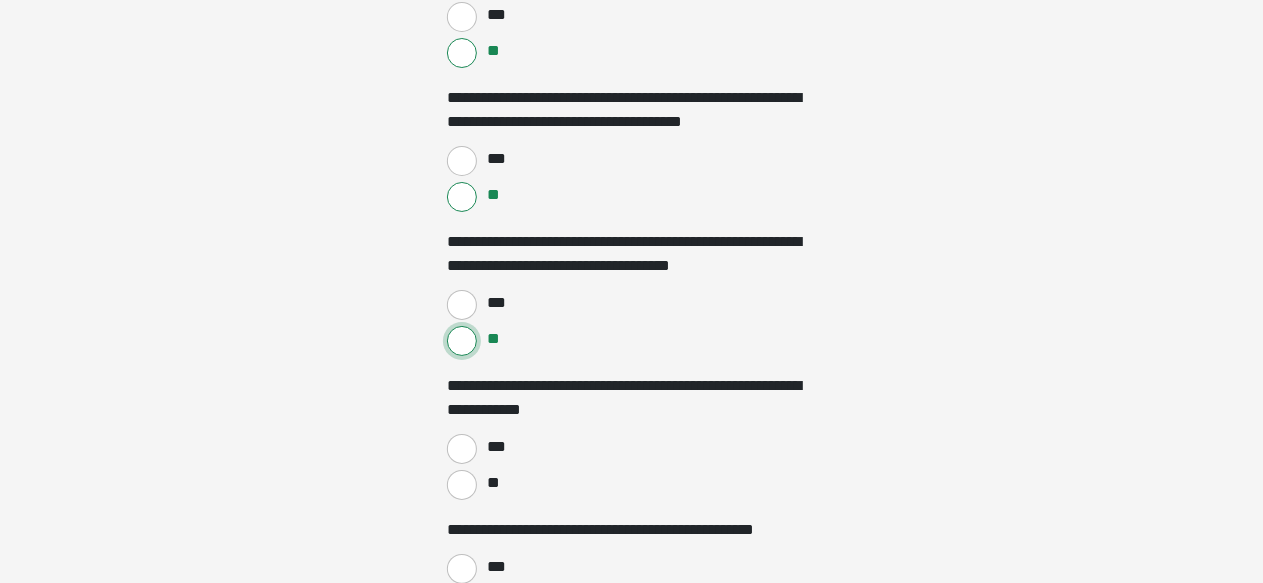 scroll, scrollTop: 3732, scrollLeft: 0, axis: vertical 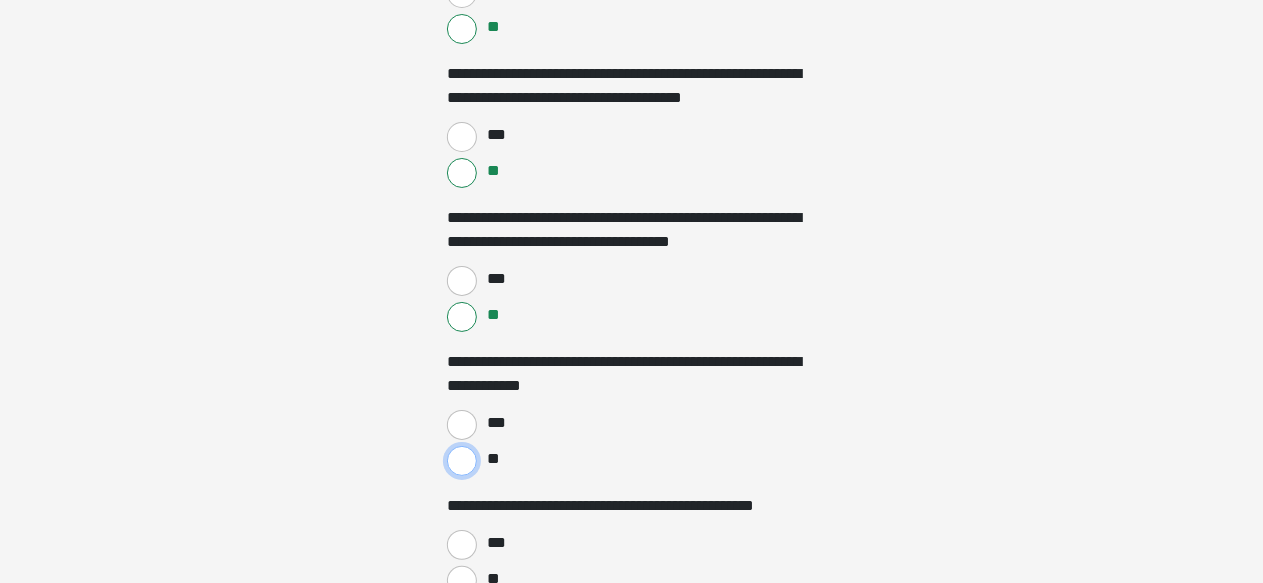 click on "**" at bounding box center [462, 461] 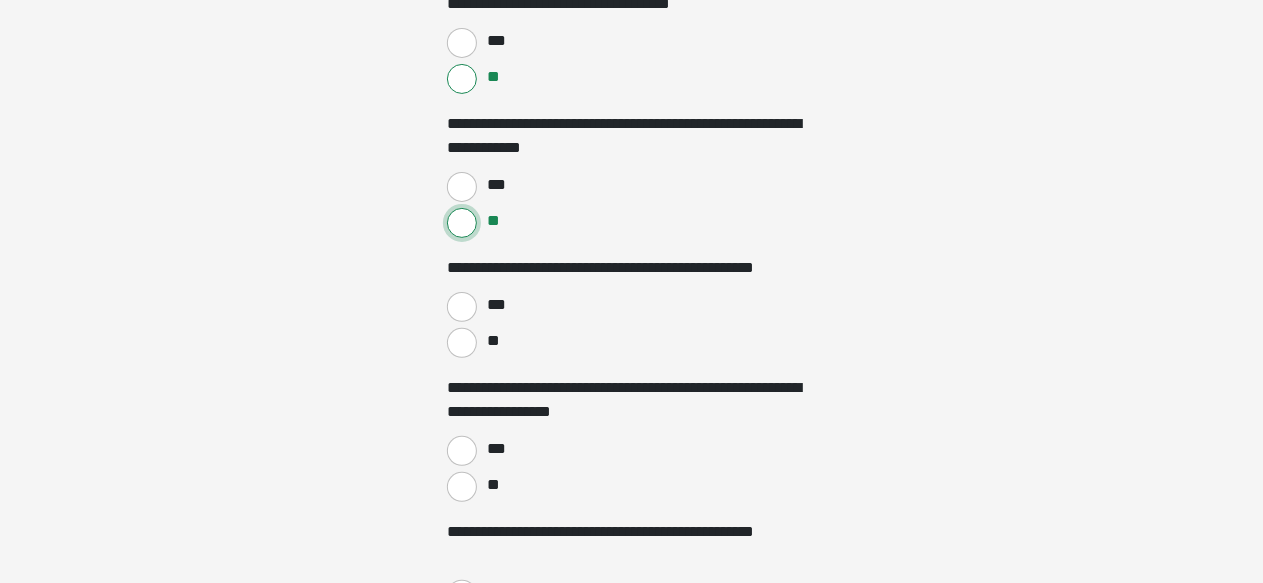scroll, scrollTop: 3994, scrollLeft: 0, axis: vertical 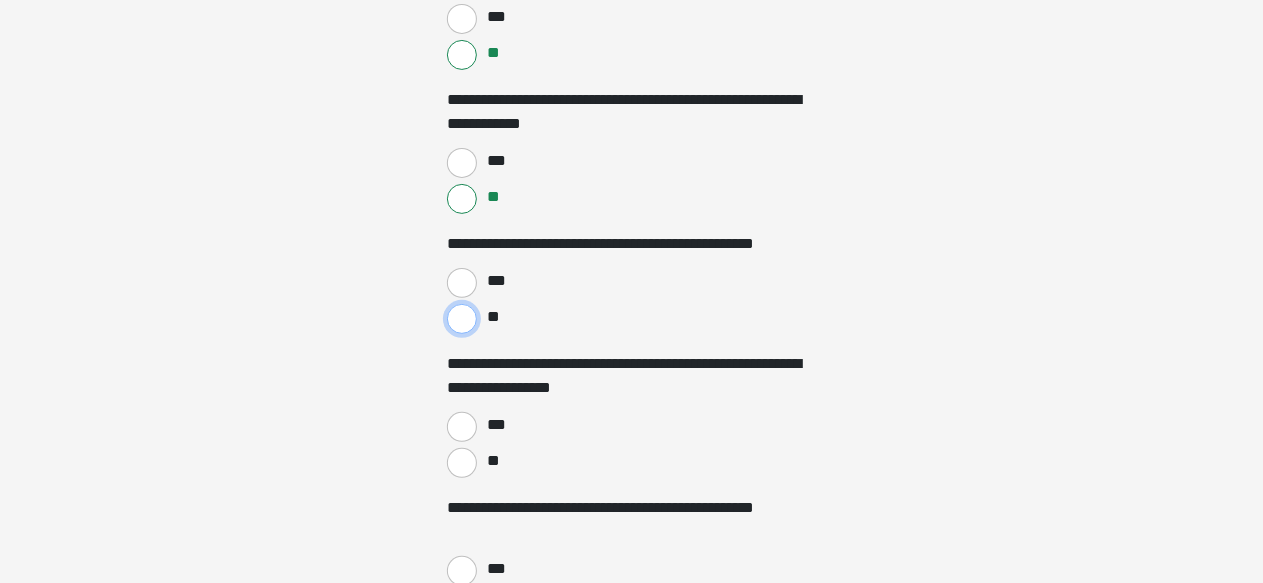 click on "**" at bounding box center (462, 319) 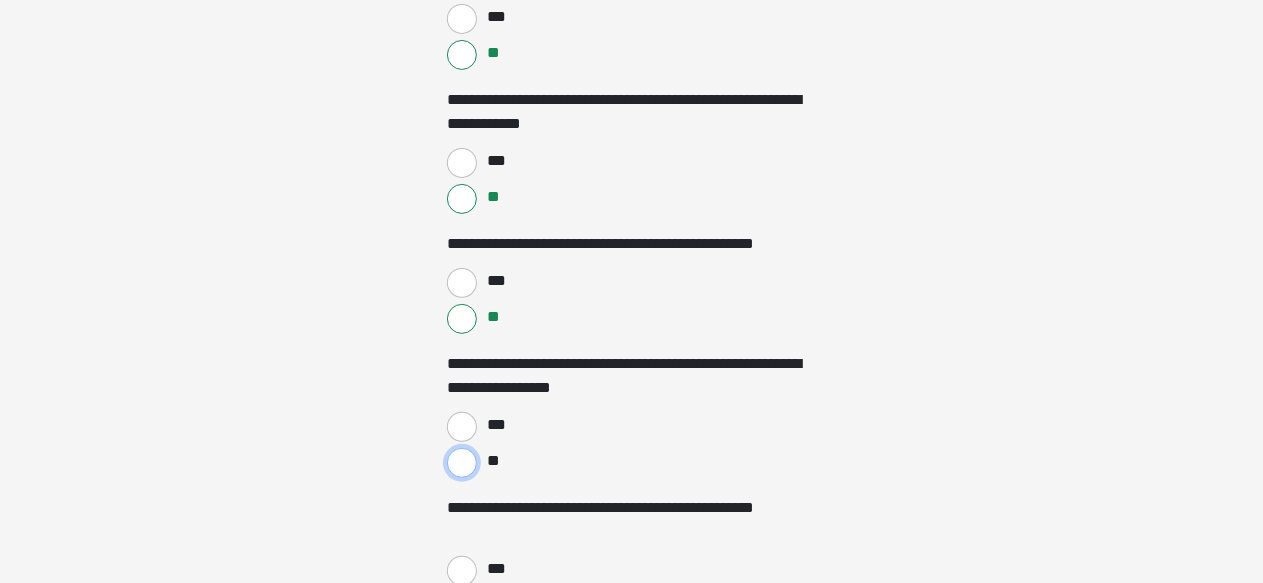click on "**" at bounding box center [462, 463] 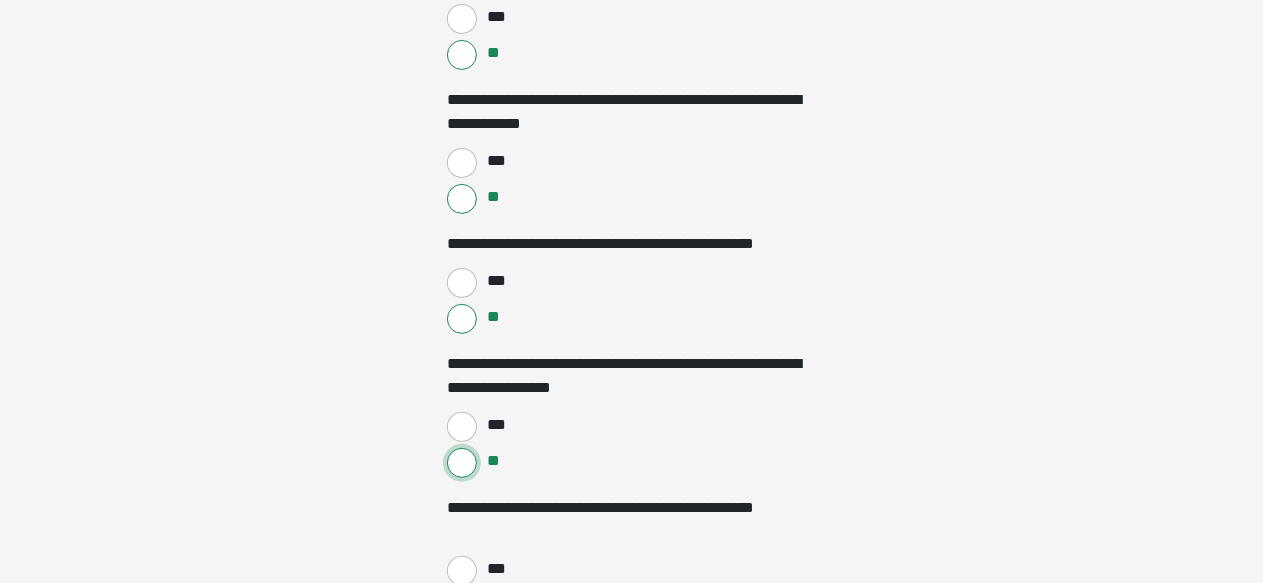 scroll, scrollTop: 4267, scrollLeft: 0, axis: vertical 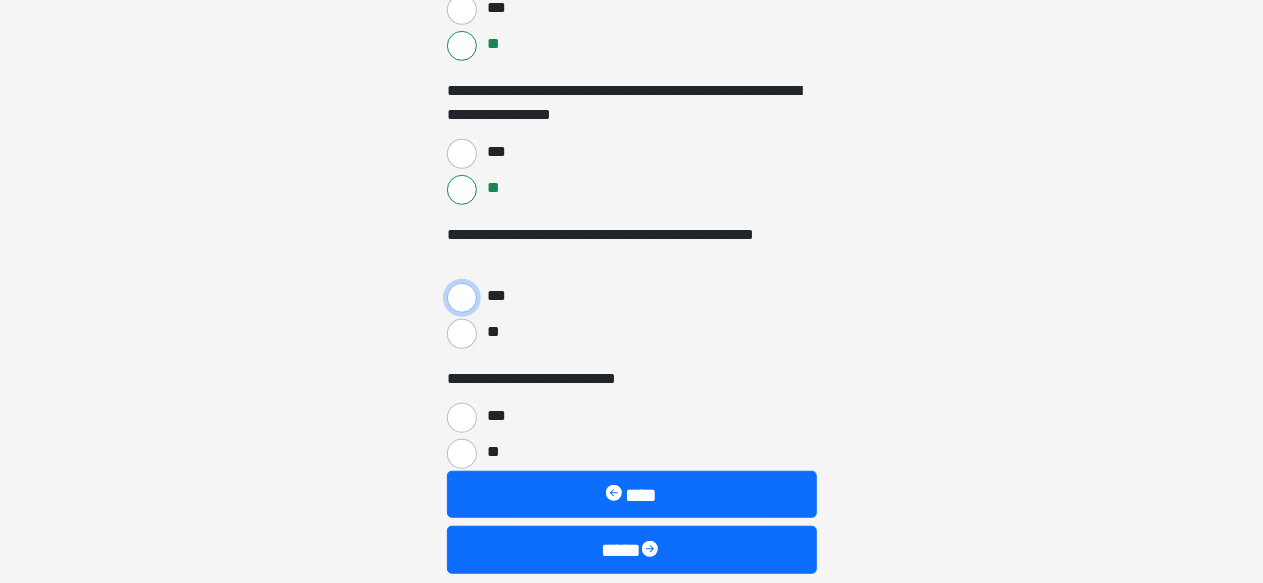 click on "***" at bounding box center [462, 298] 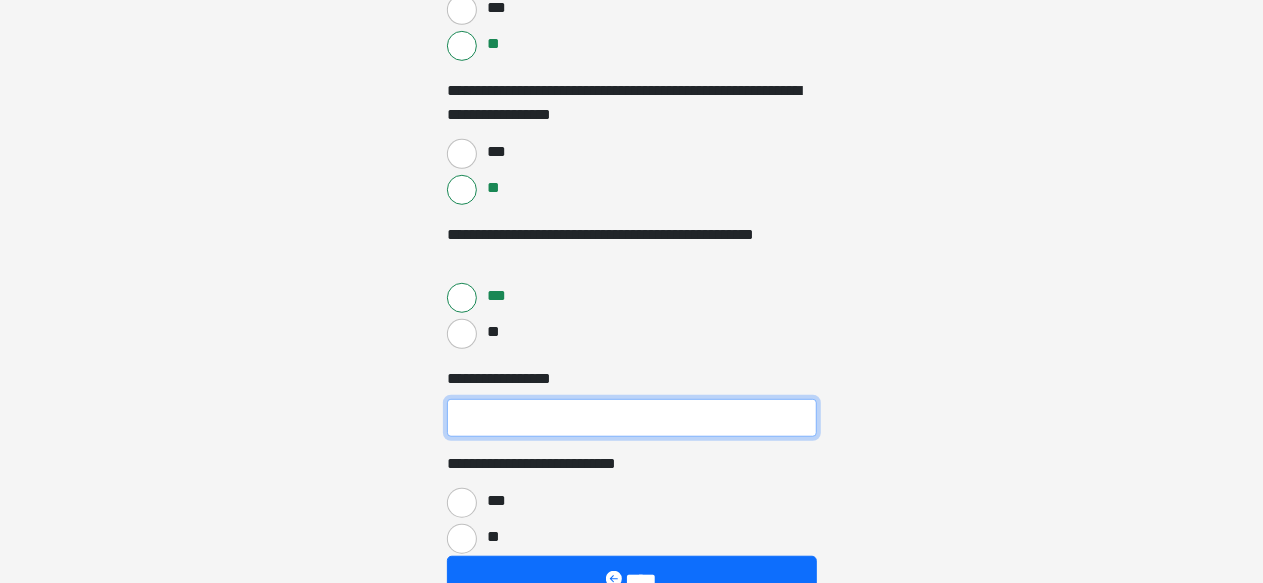 click on "**********" at bounding box center [632, 418] 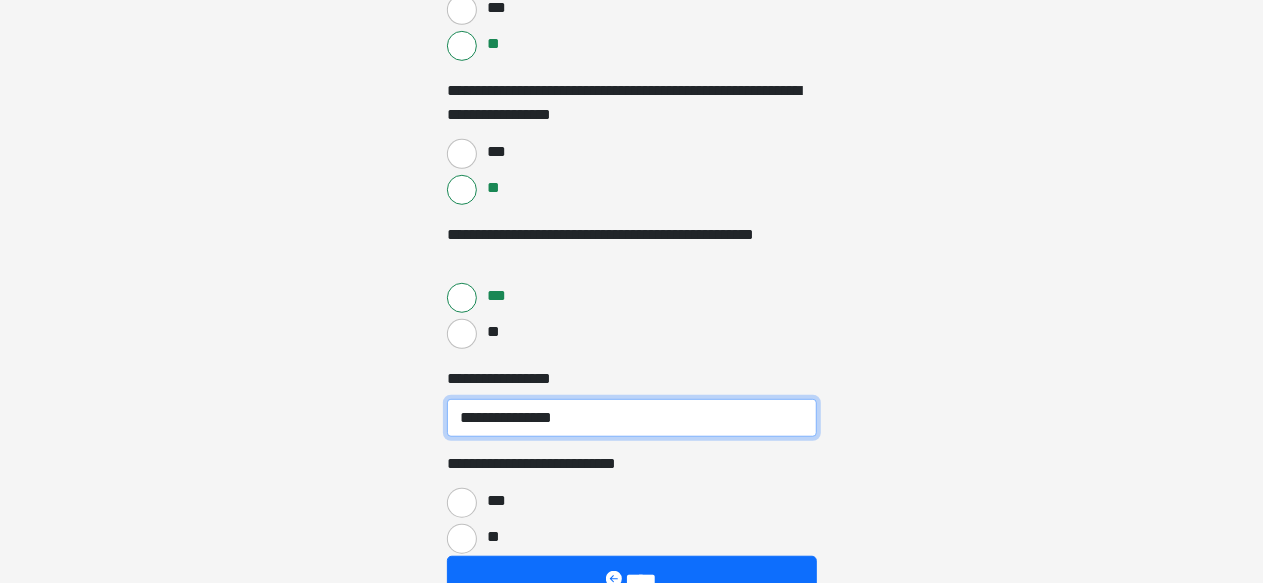 type on "**********" 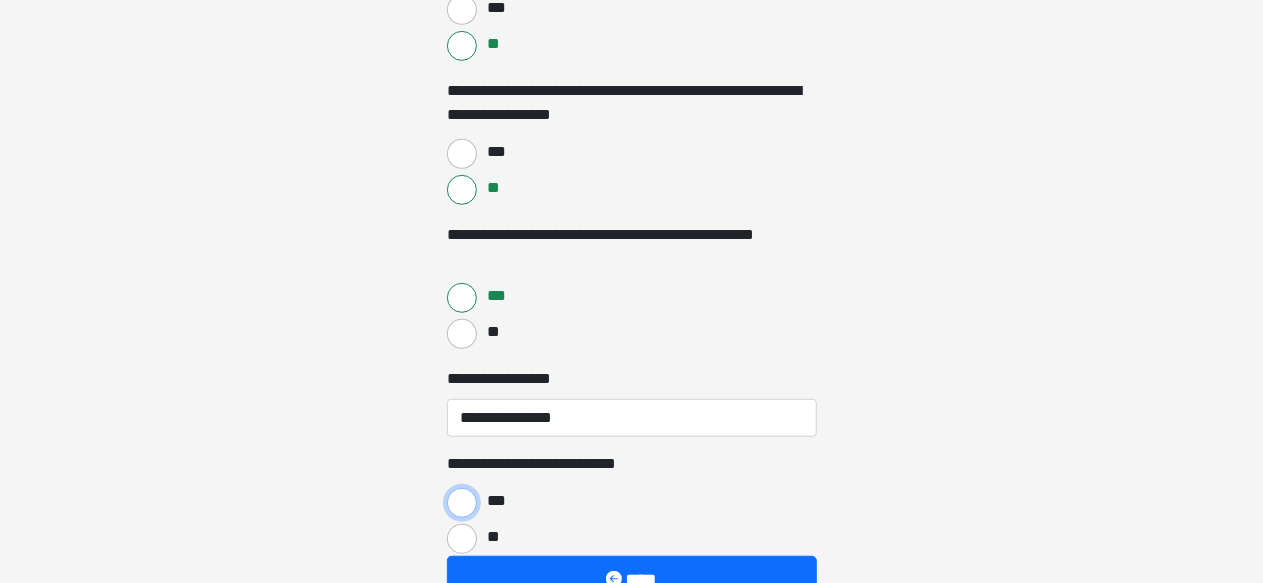 click on "***" at bounding box center (462, 503) 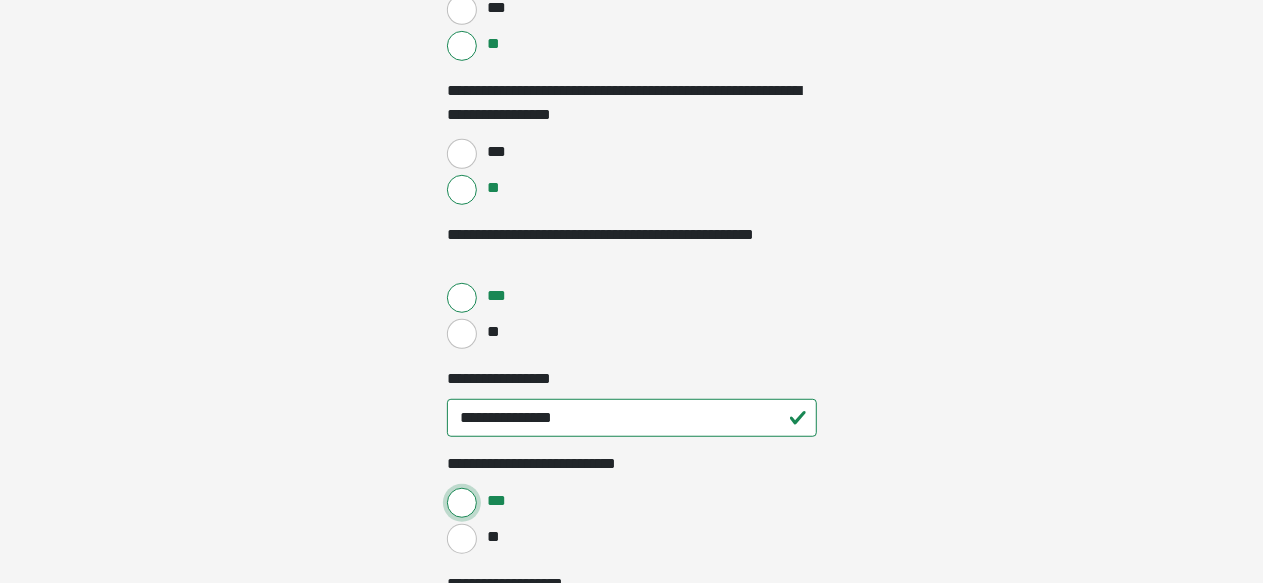 scroll, scrollTop: 4444, scrollLeft: 0, axis: vertical 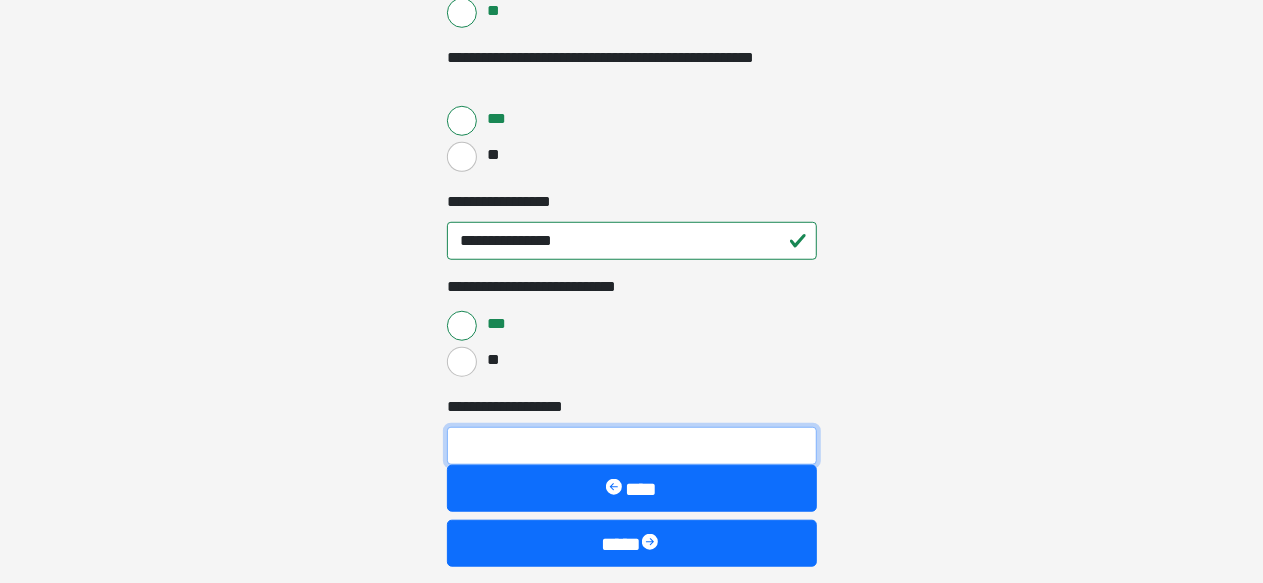 click on "**********" at bounding box center (632, 446) 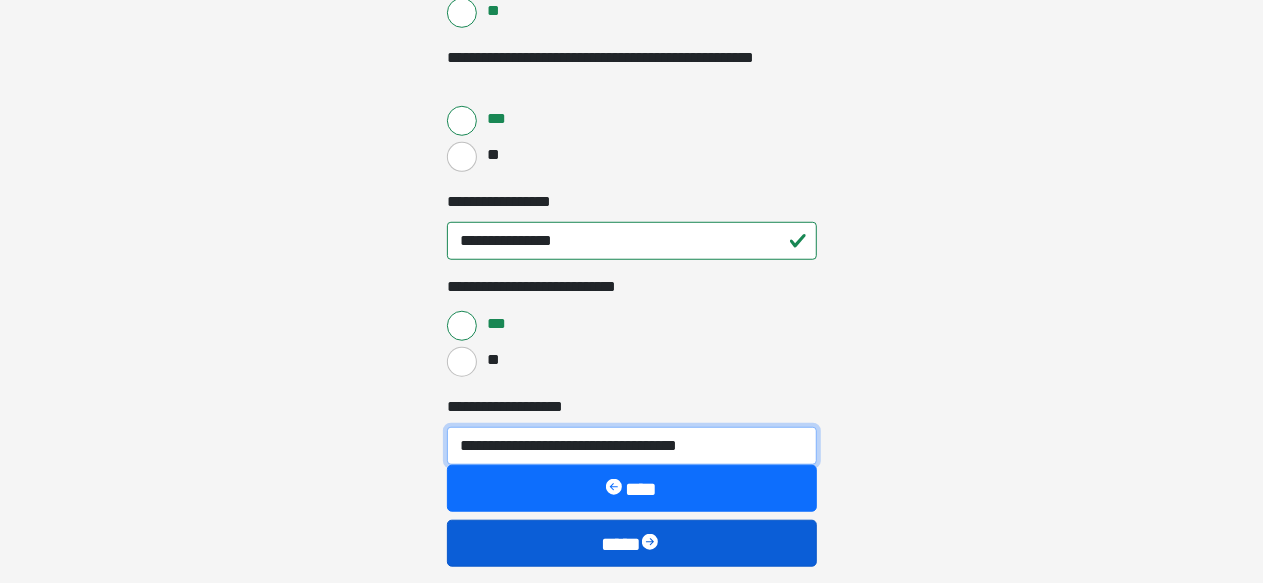 type on "**********" 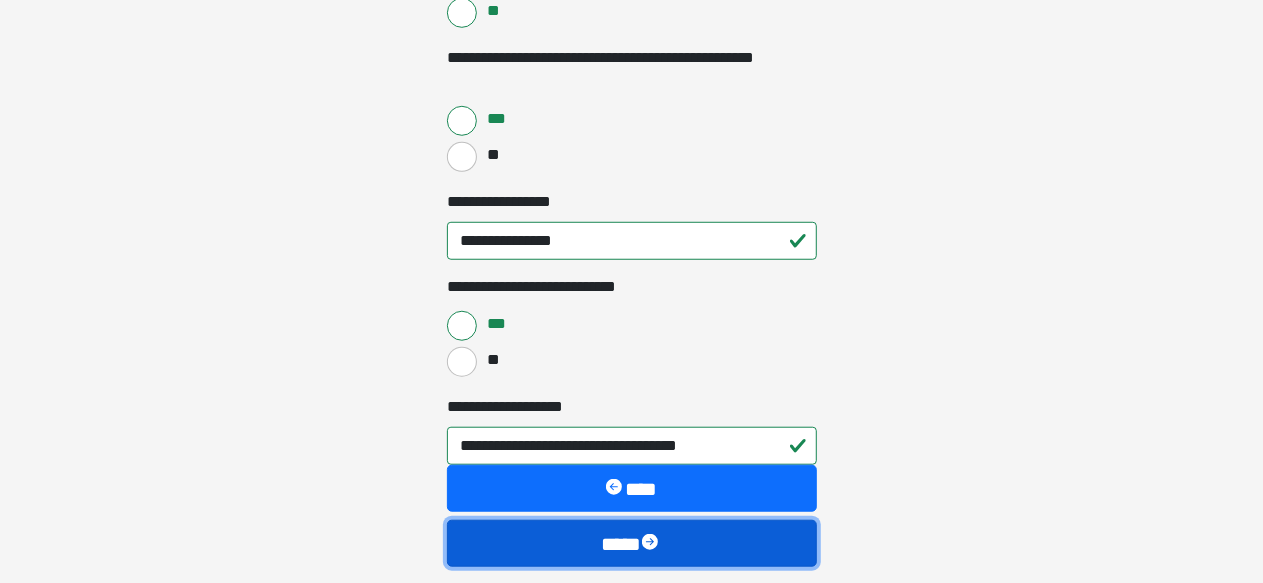 click on "****" at bounding box center [632, 543] 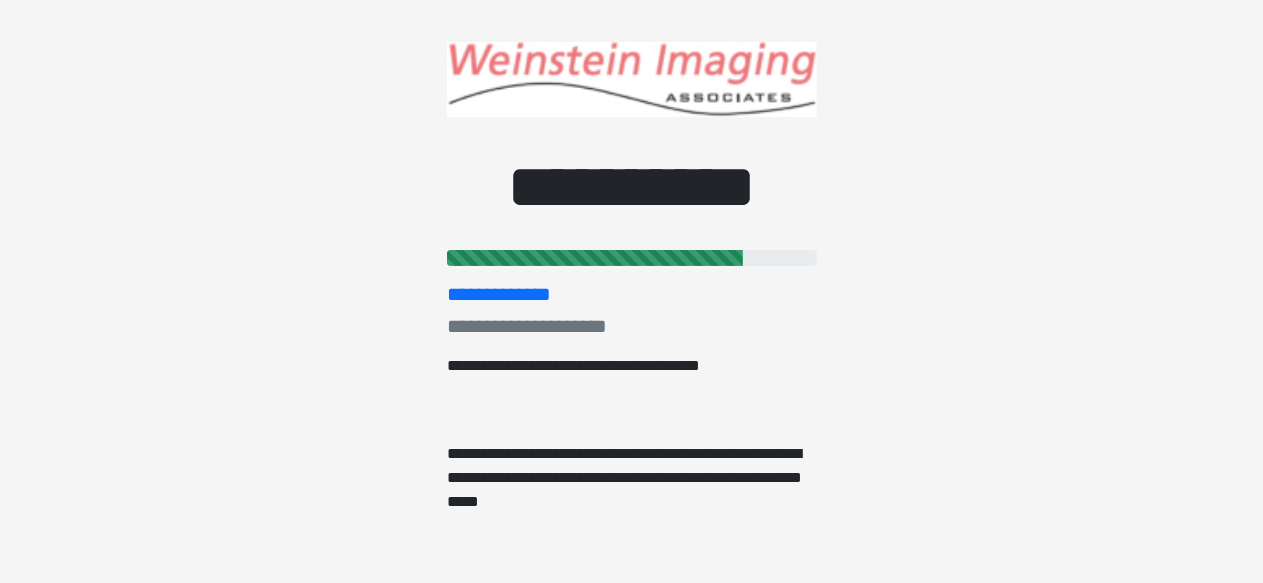 scroll, scrollTop: 0, scrollLeft: 0, axis: both 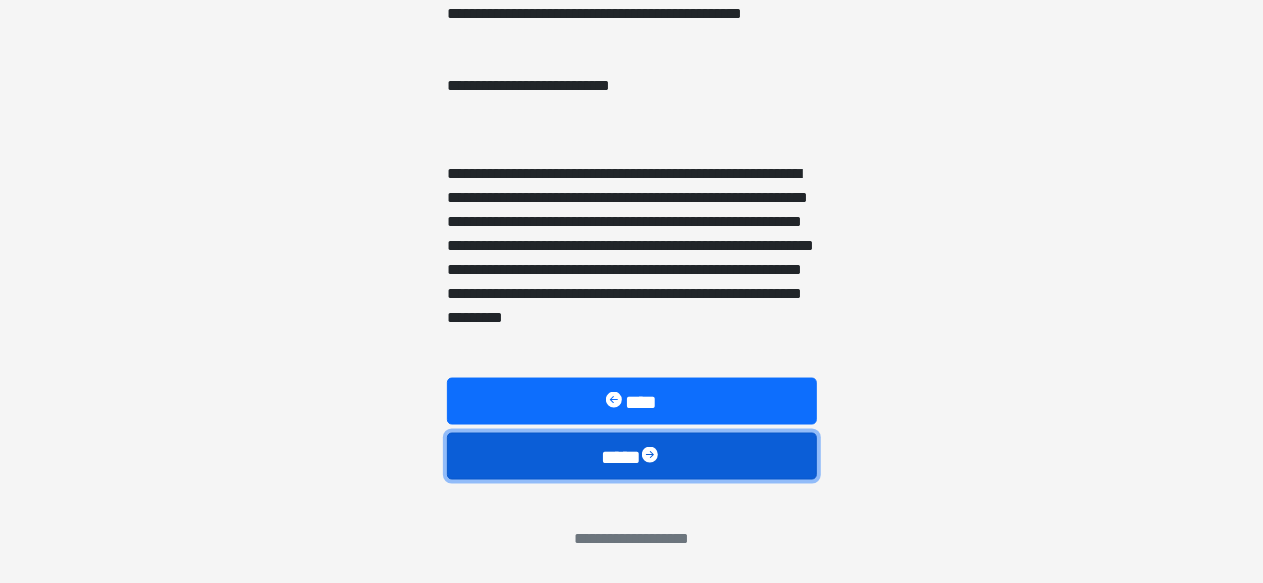 click on "****" at bounding box center (632, 456) 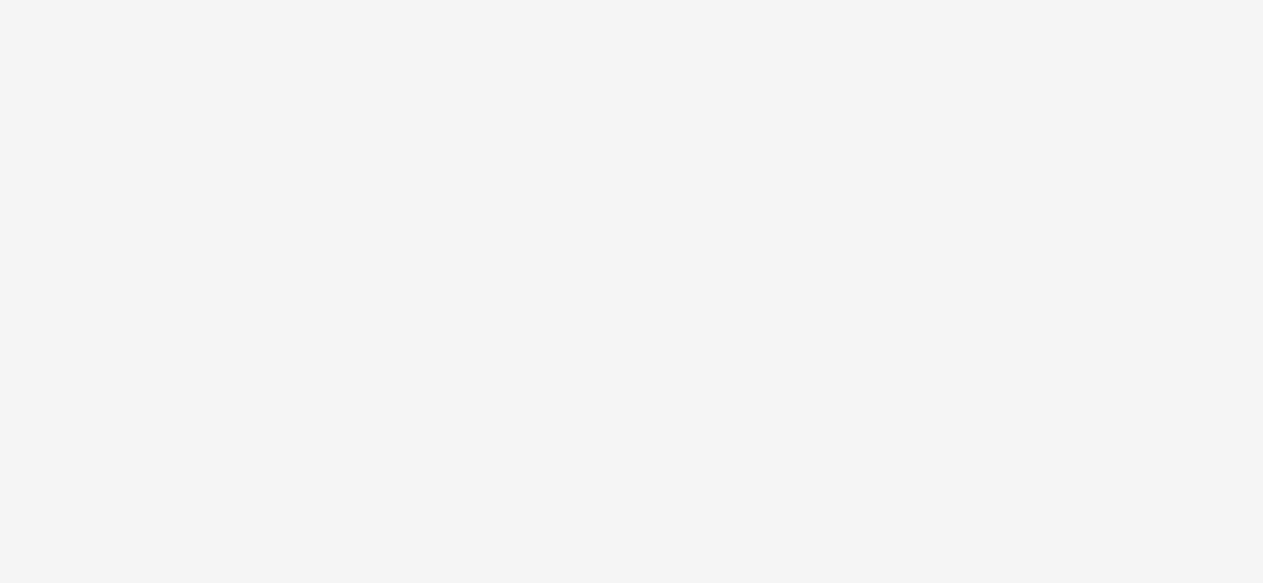 scroll, scrollTop: 178, scrollLeft: 0, axis: vertical 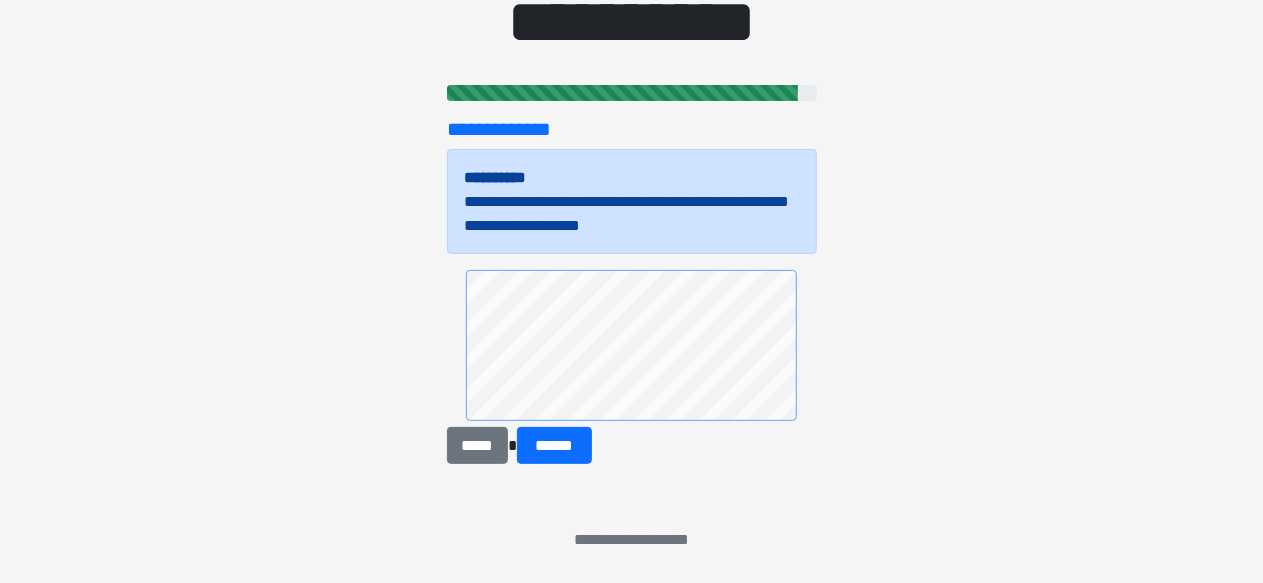 click on "**********" at bounding box center [631, 113] 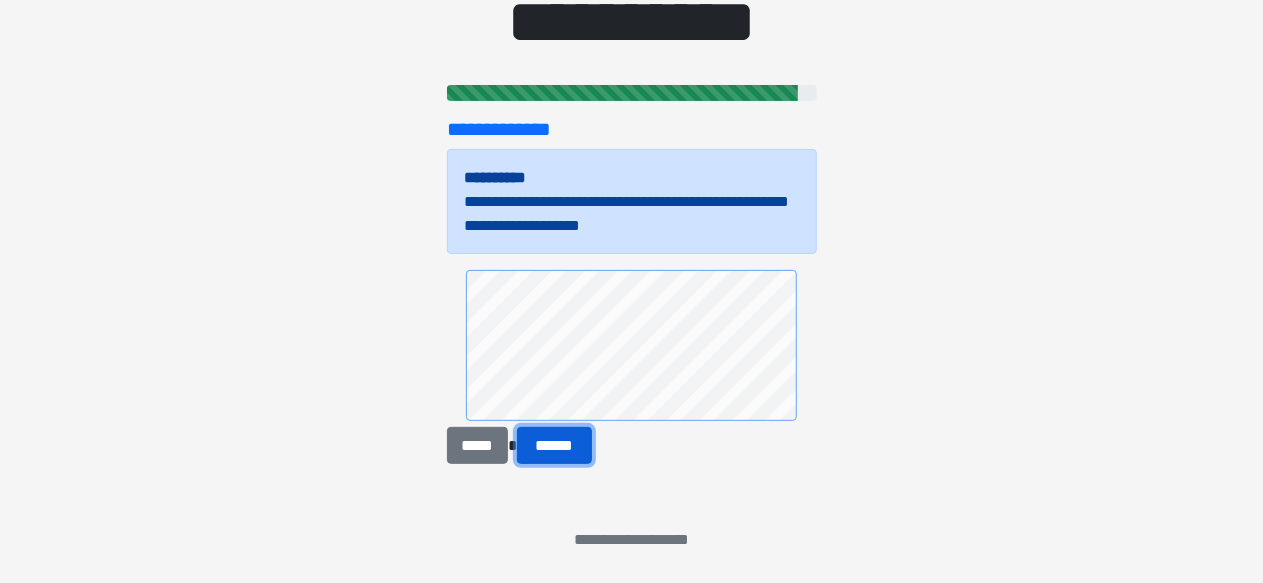 click on "******" at bounding box center (554, 445) 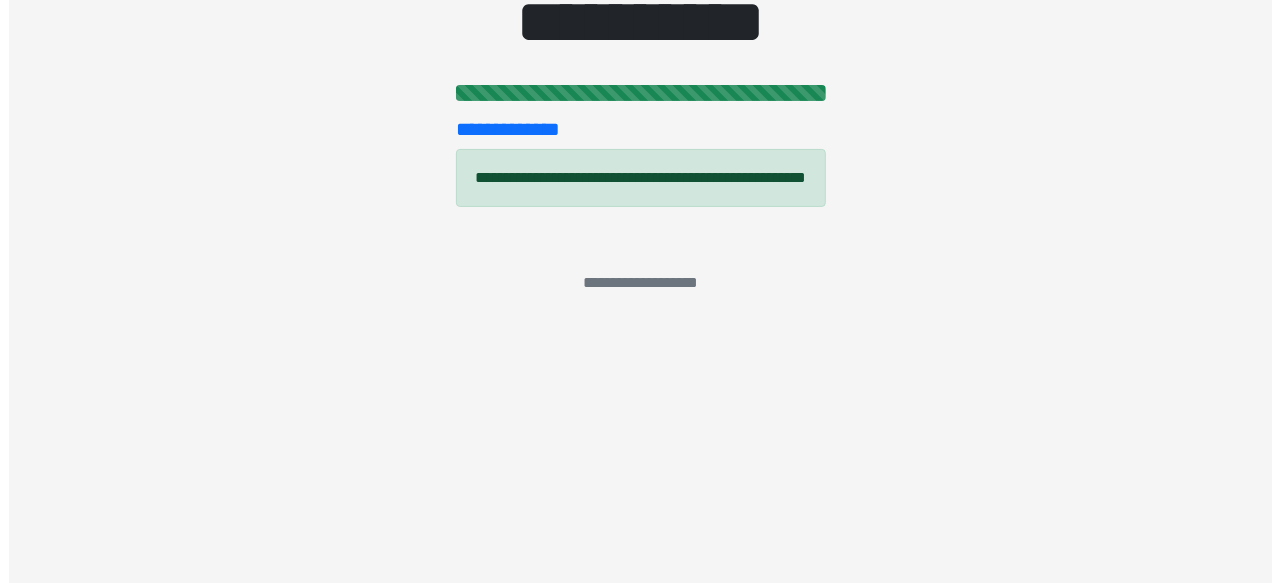 scroll, scrollTop: 0, scrollLeft: 0, axis: both 